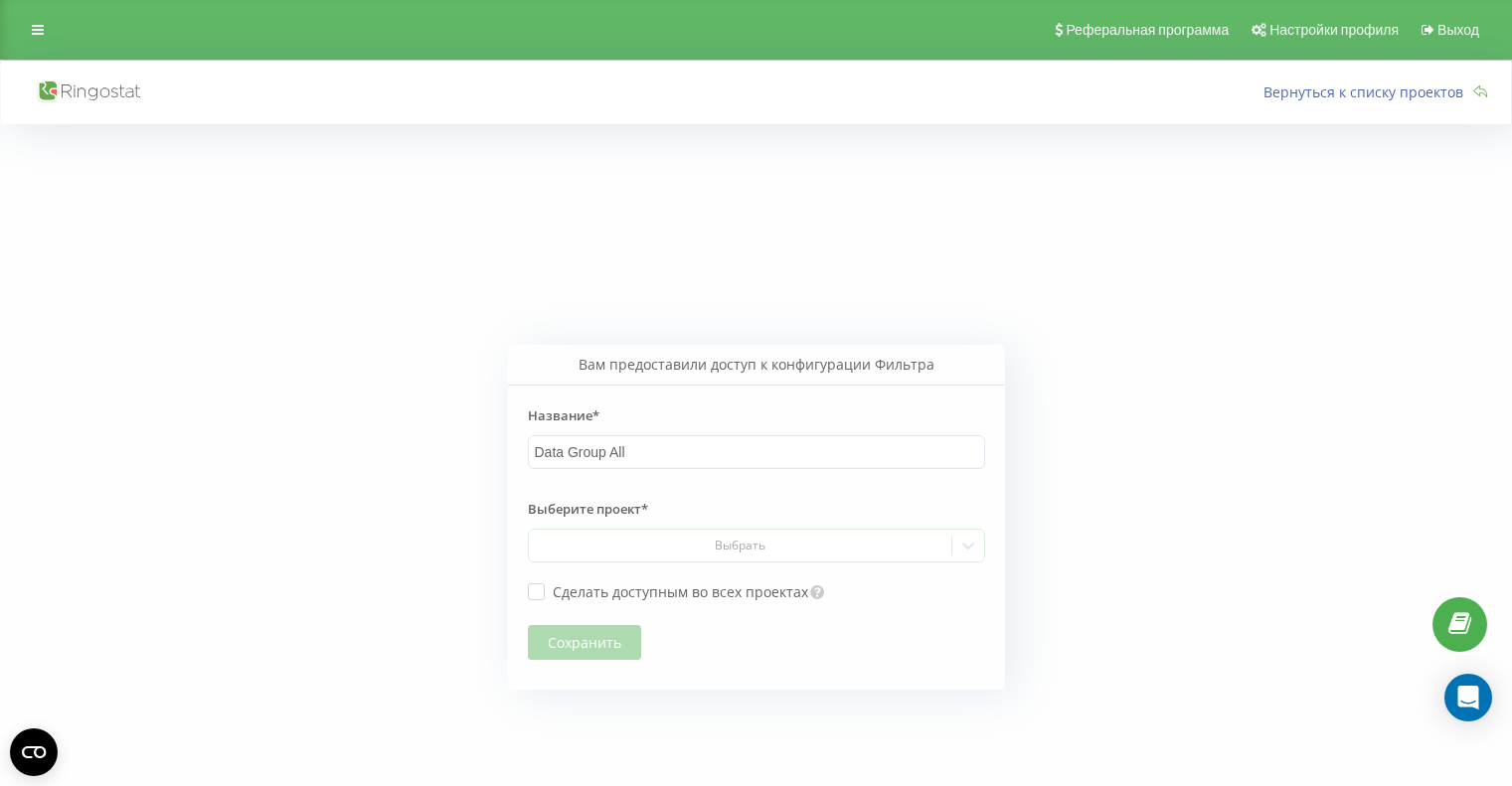 scroll, scrollTop: 0, scrollLeft: 0, axis: both 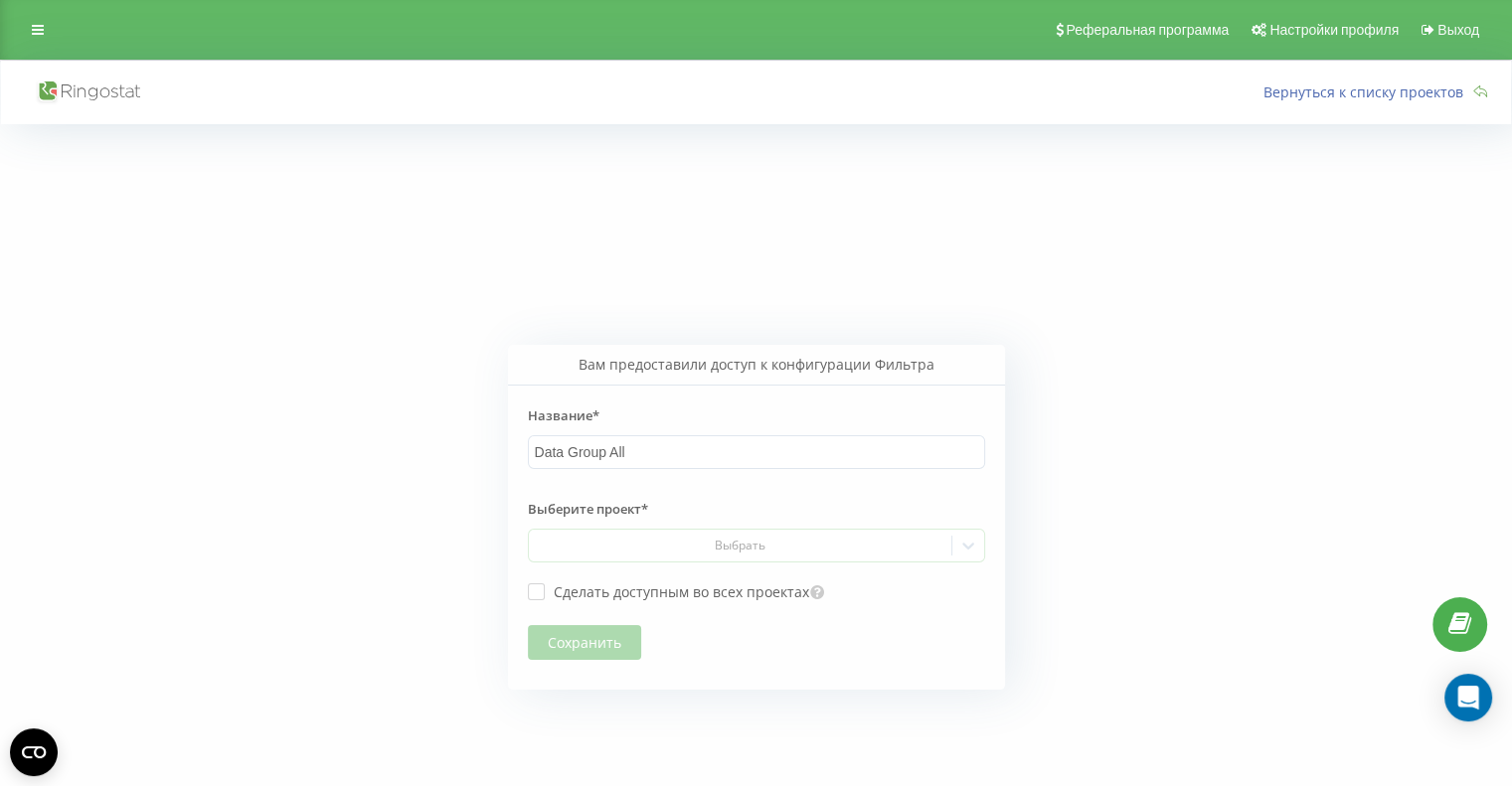 click on "Вам предоставили доступ к конфигурации Фильтра Название* Data Group All Выберите проект* Выбрать Сделать доступным во всех проектах Сохранить" at bounding box center [756, 517] 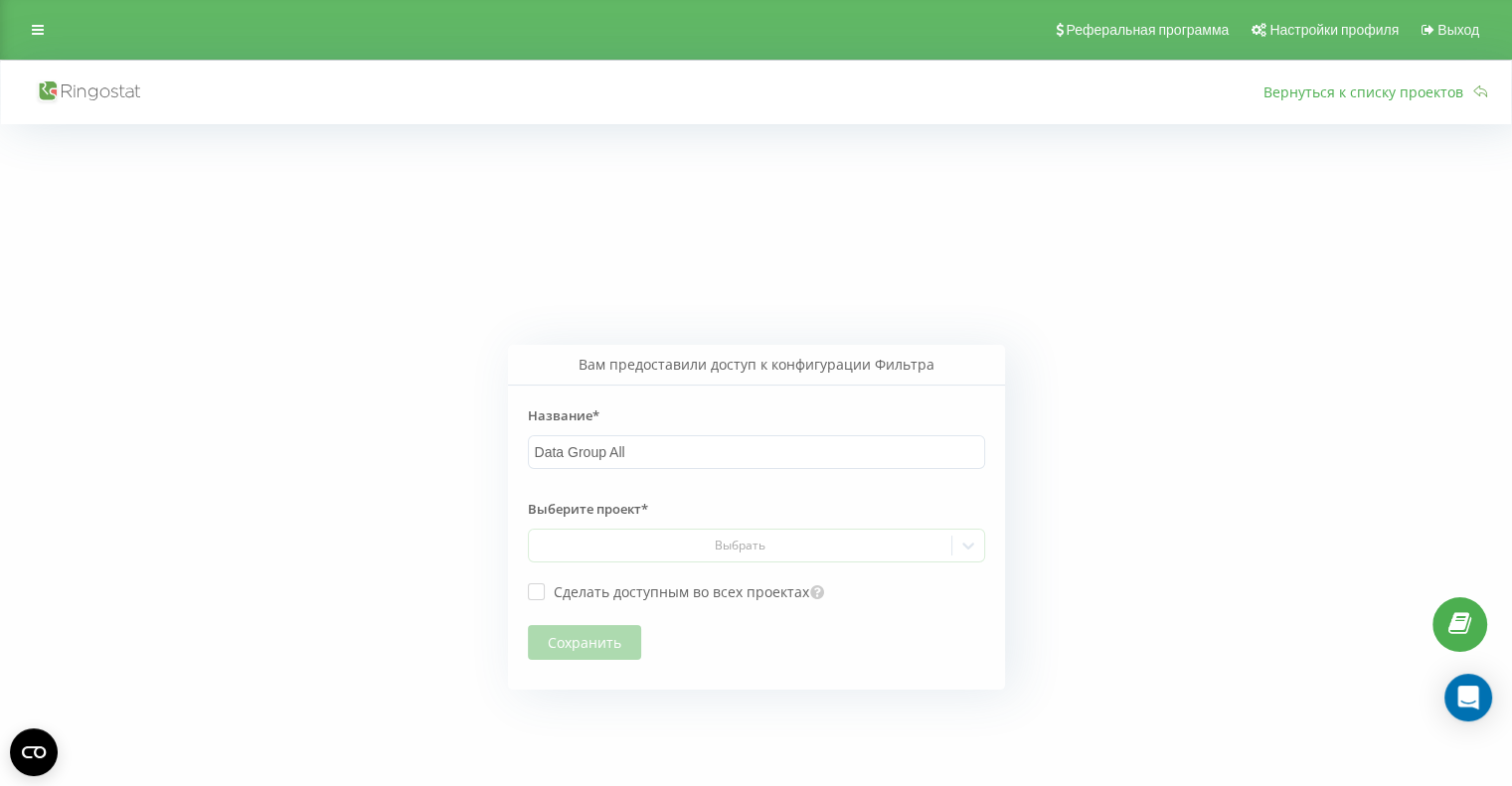 click on "Вернуться к списку проектов" at bounding box center (1368, 91) 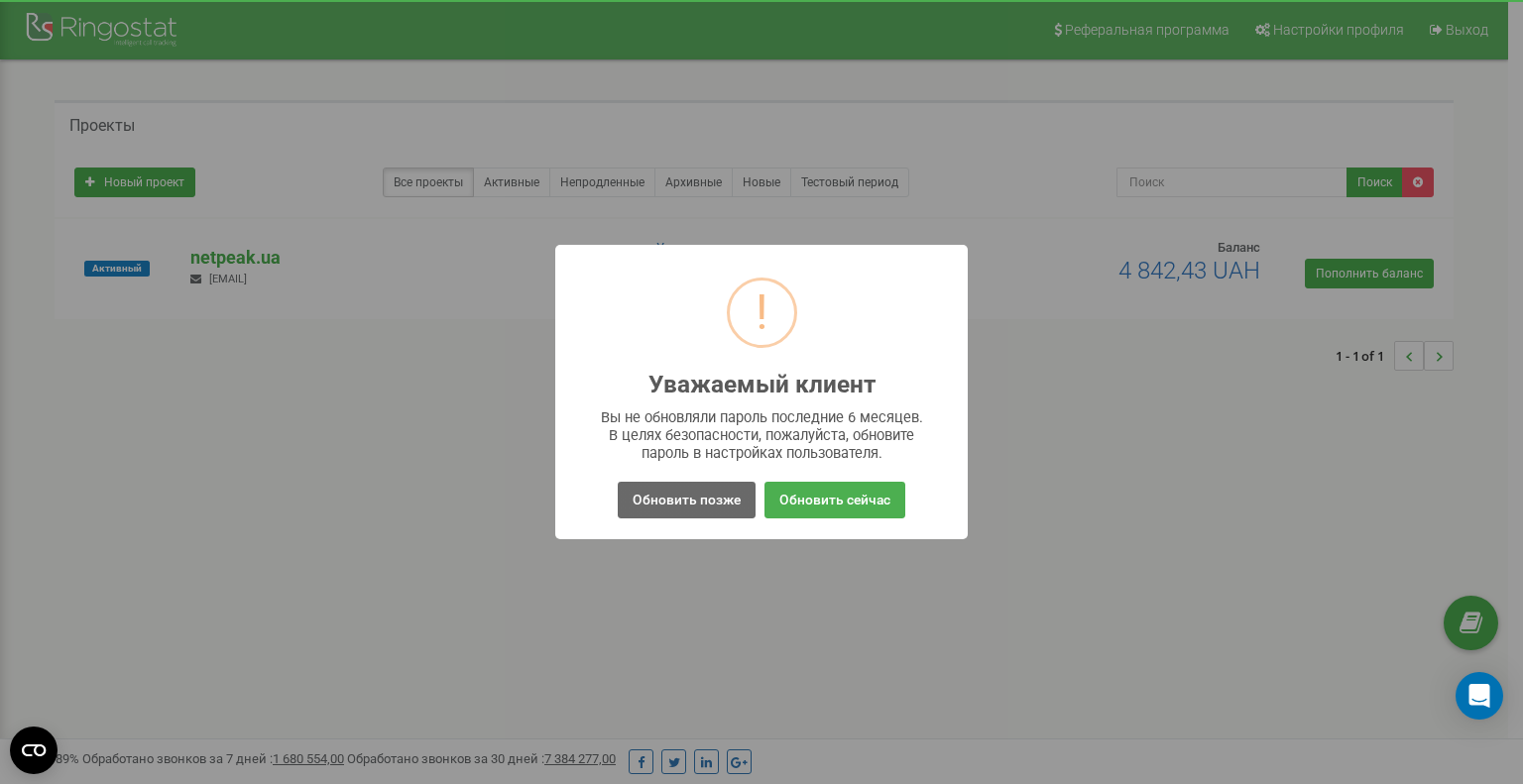 scroll, scrollTop: 0, scrollLeft: 0, axis: both 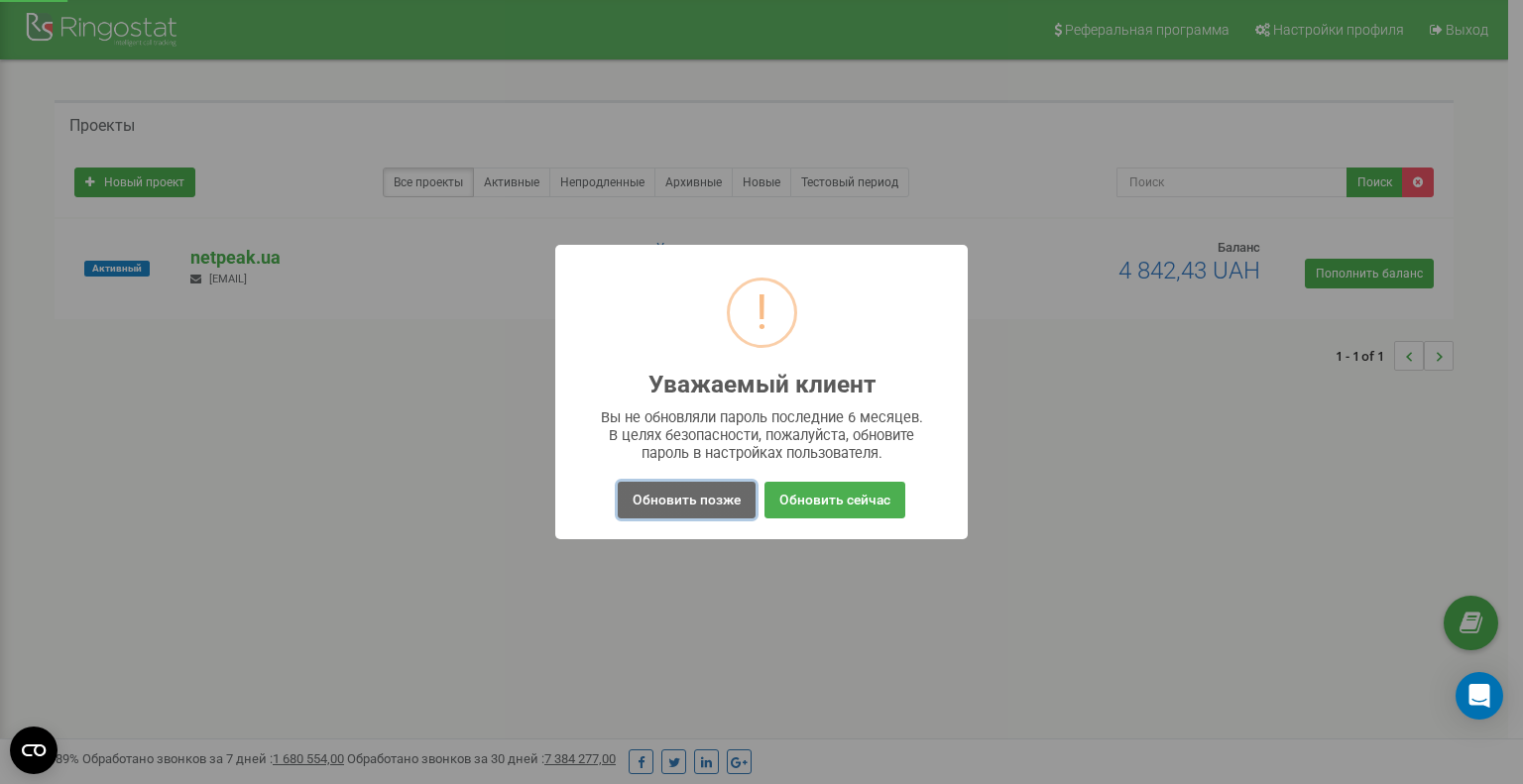 click on "Обновить позже" at bounding box center (686, 500) 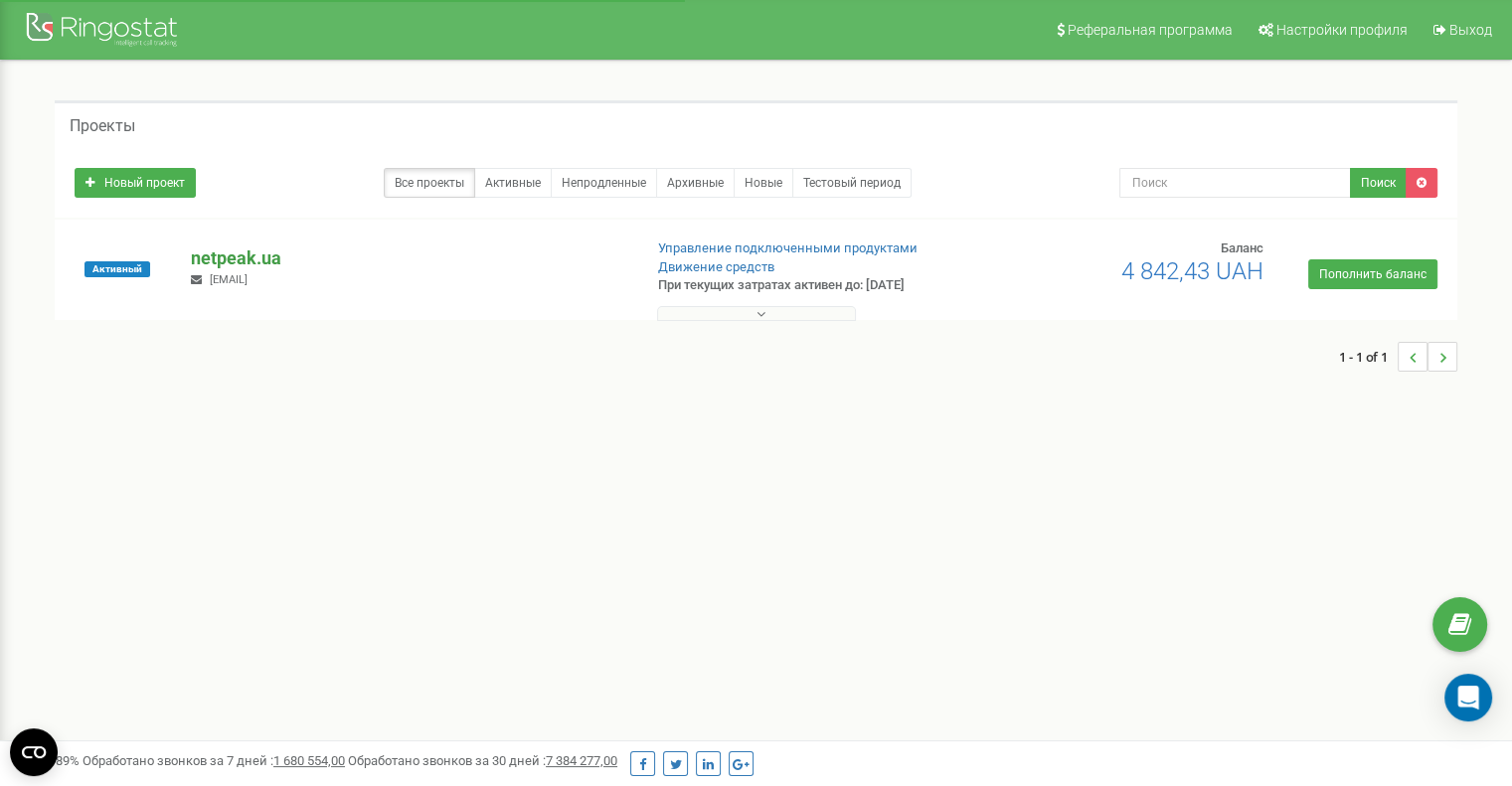 click on "netpeak.ua" at bounding box center (408, 258) 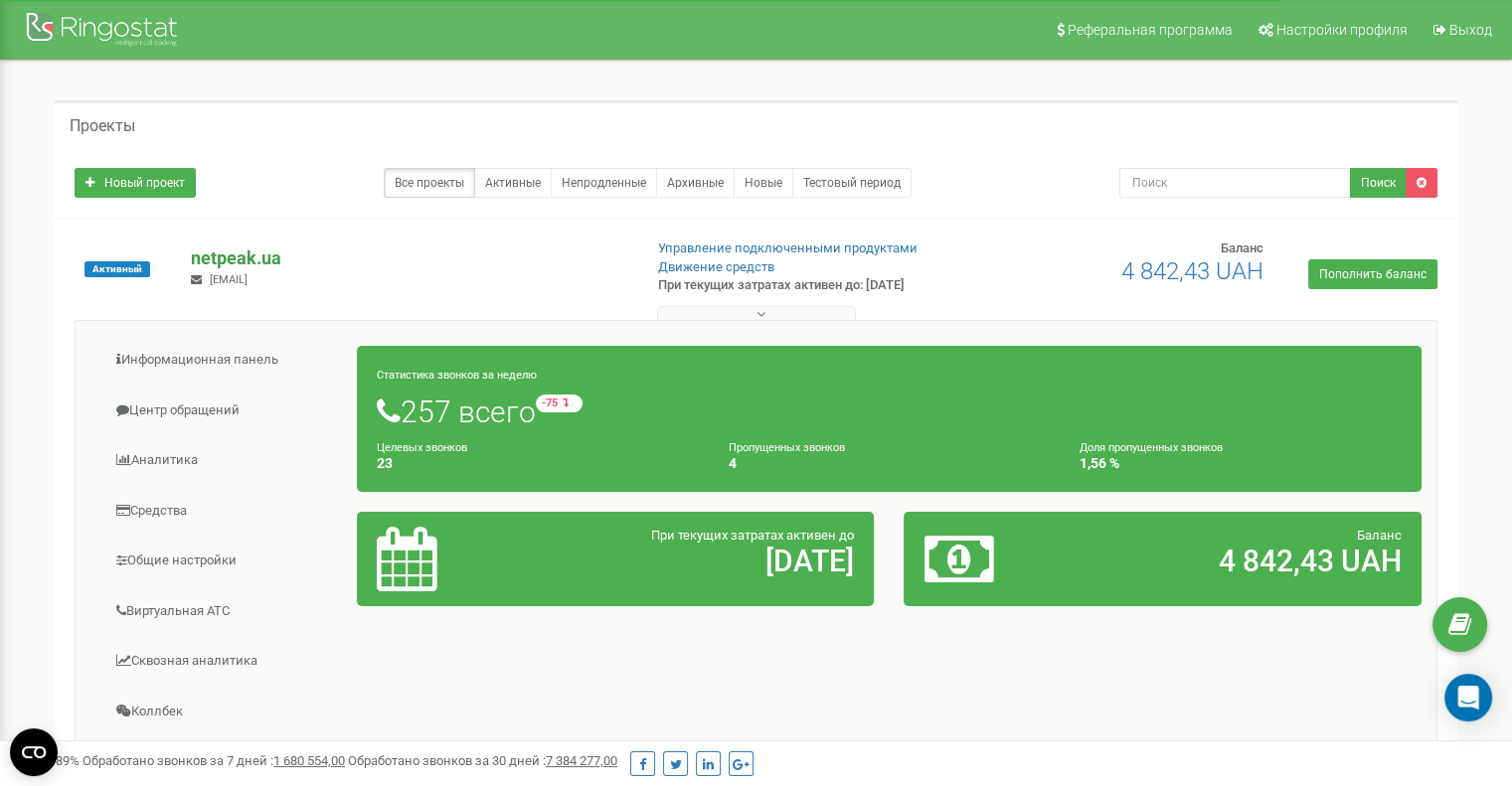 click on "netpeak.ua" at bounding box center [408, 258] 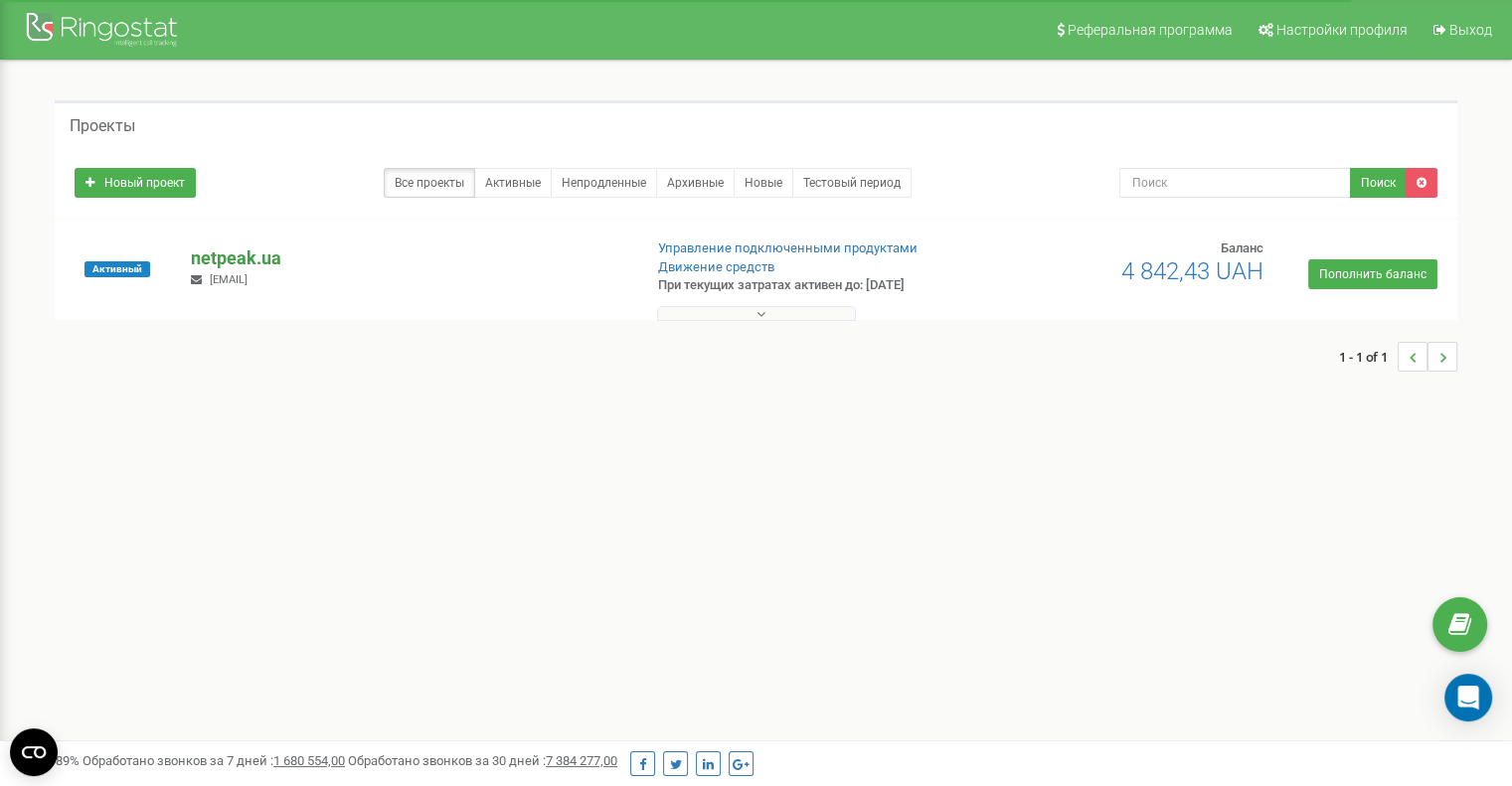 click on "netpeak.ua" at bounding box center (408, 258) 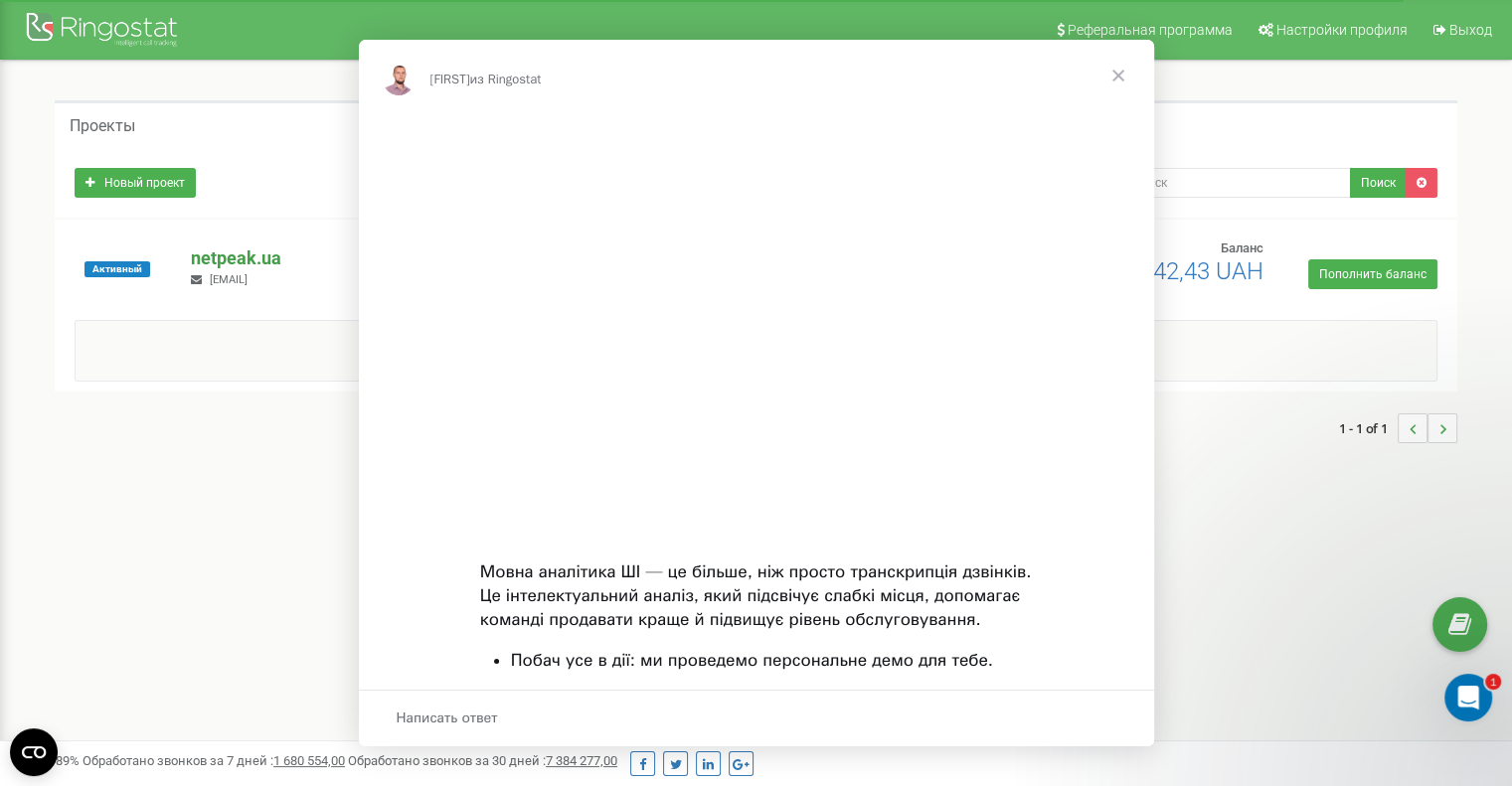 scroll, scrollTop: 0, scrollLeft: 0, axis: both 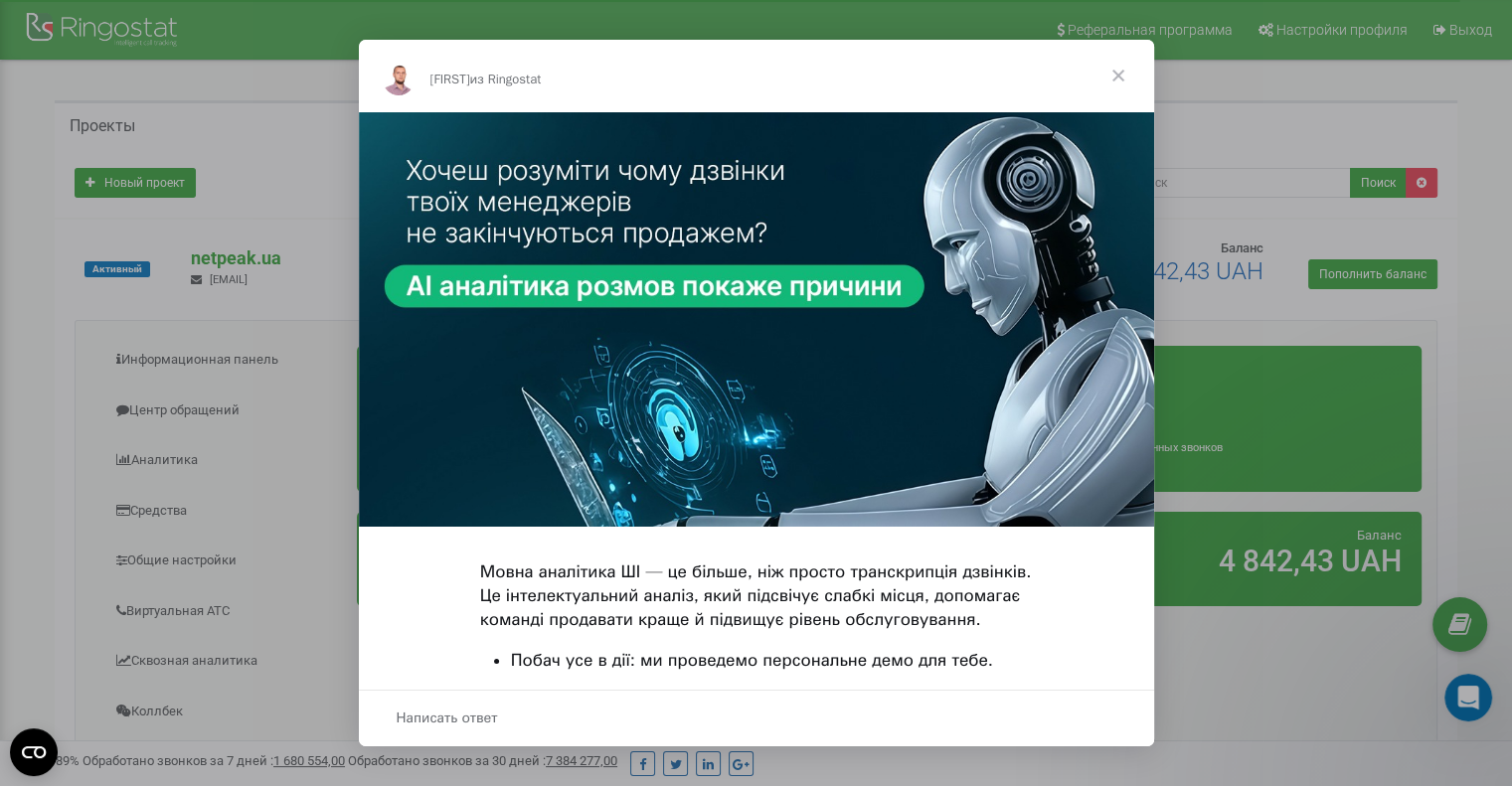 click at bounding box center (1118, 76) 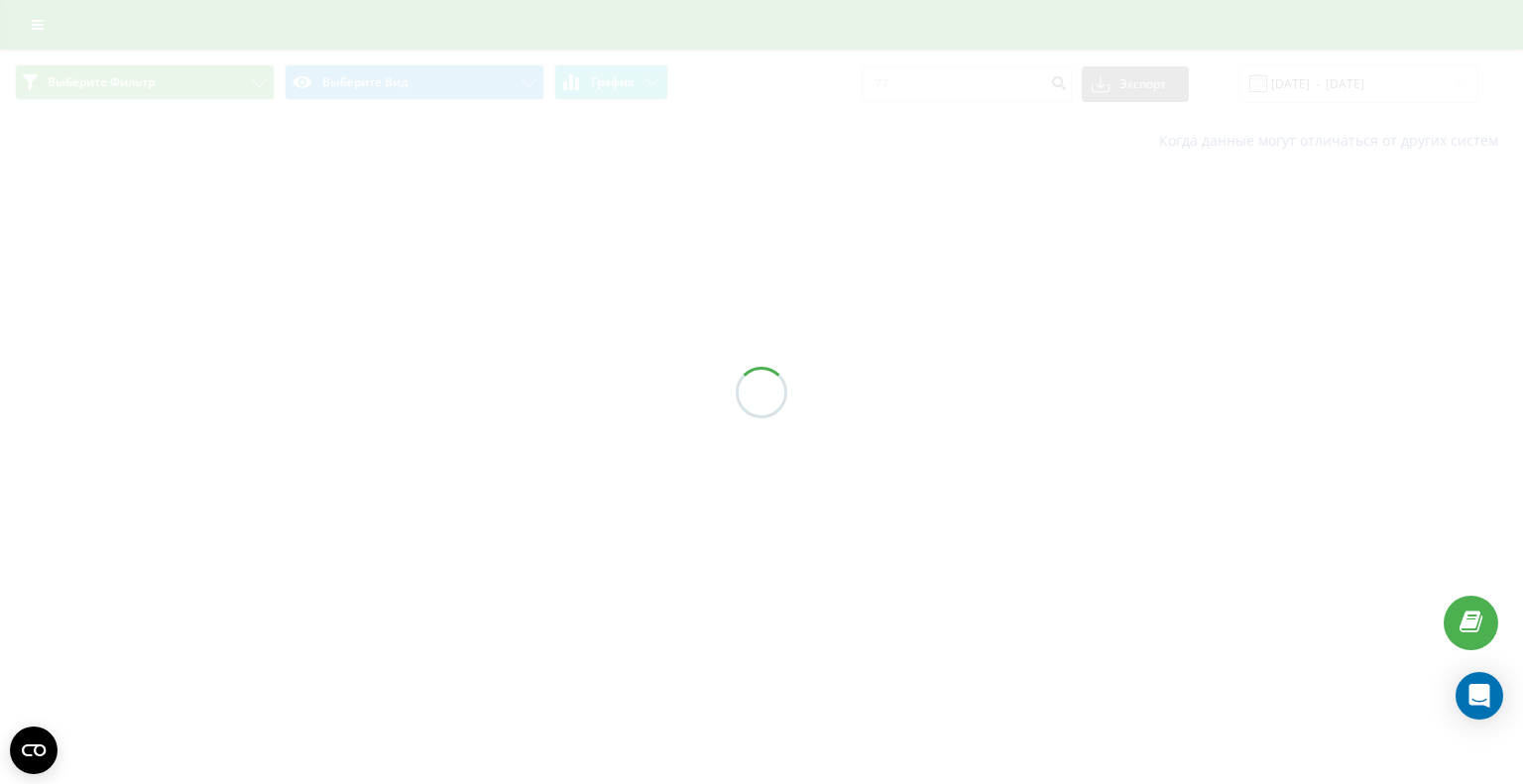 scroll, scrollTop: 0, scrollLeft: 0, axis: both 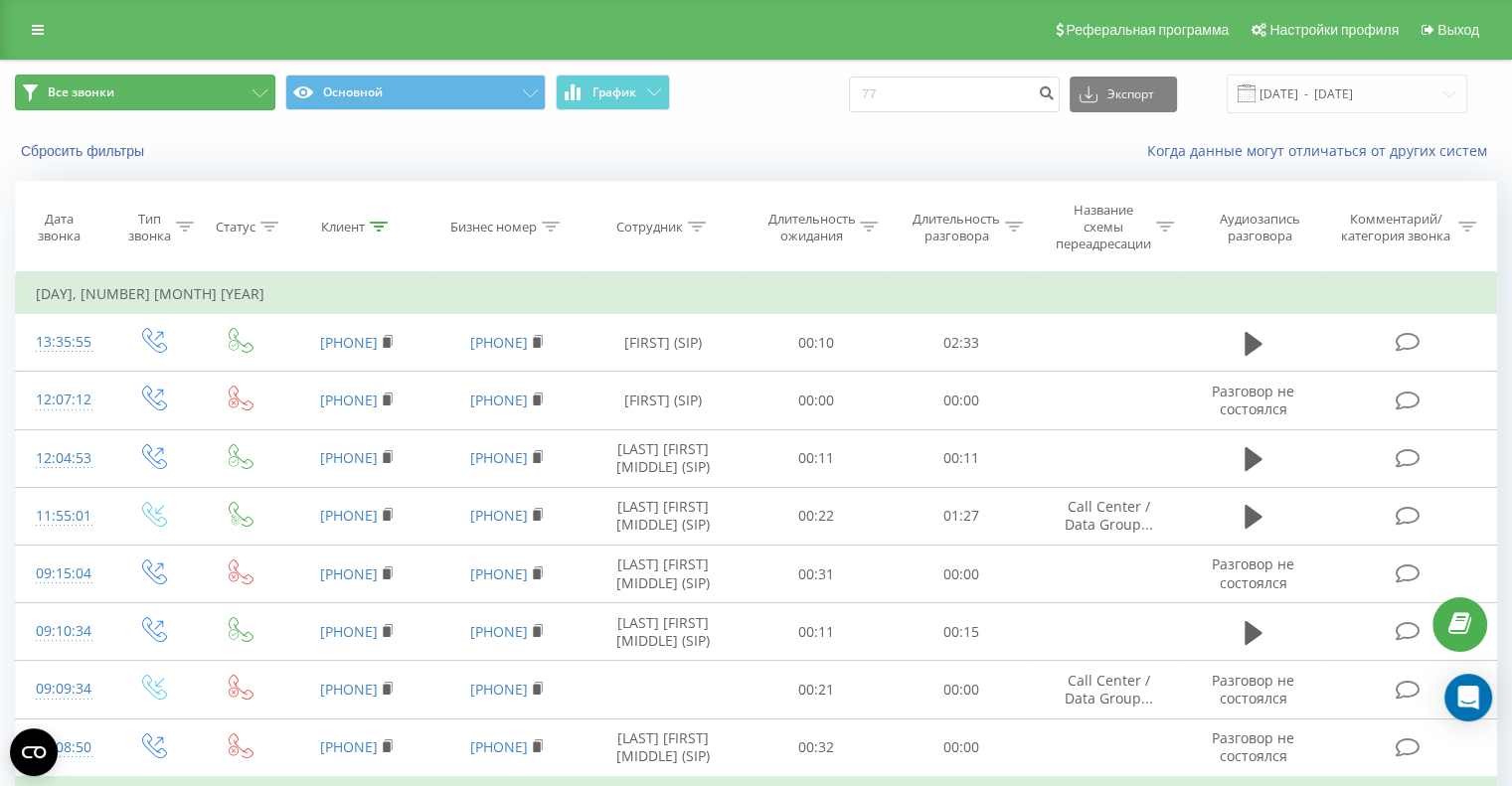 click on "Все звонки" at bounding box center [145, 92] 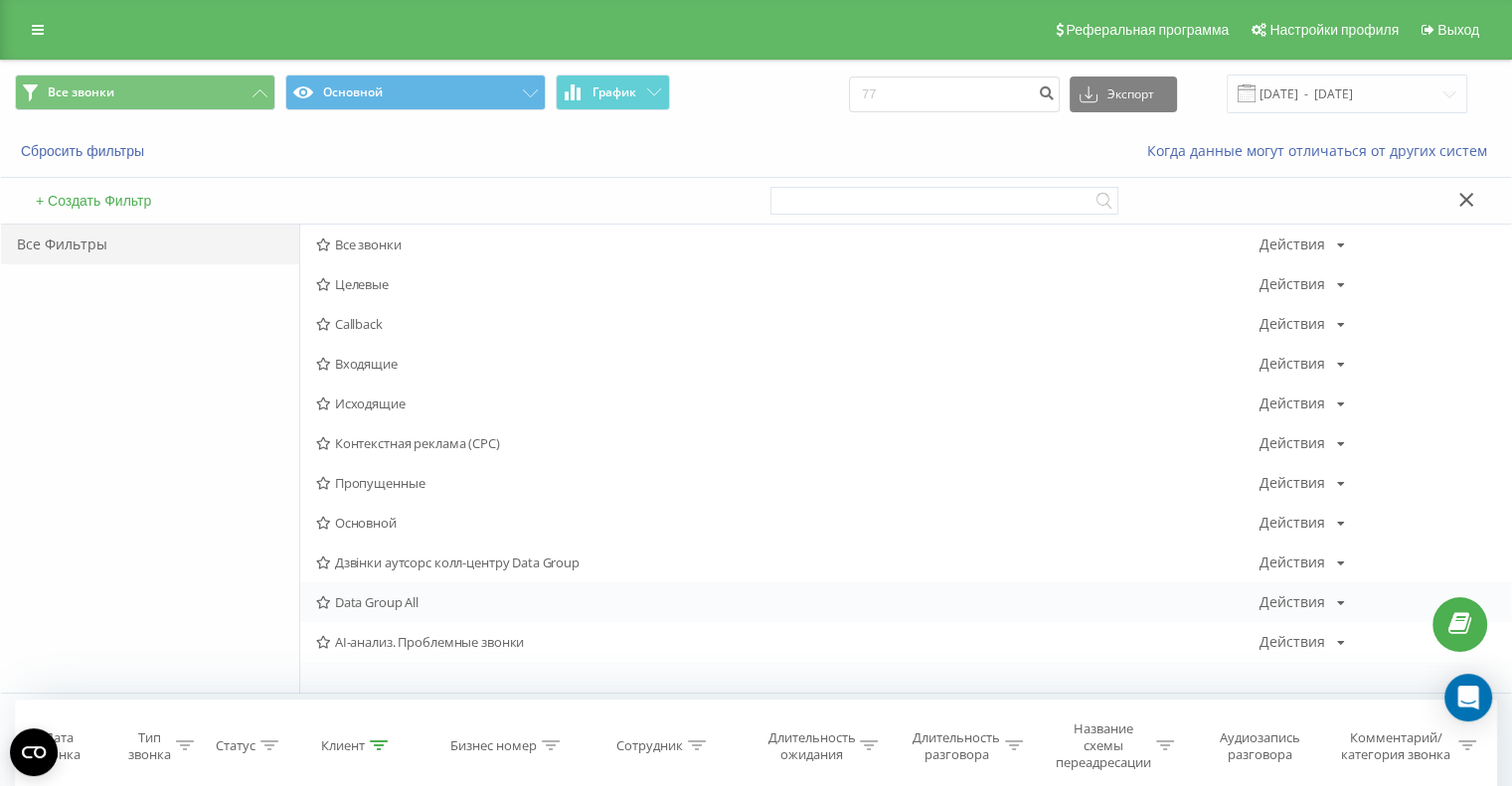 click on "Data Group All" at bounding box center [787, 602] 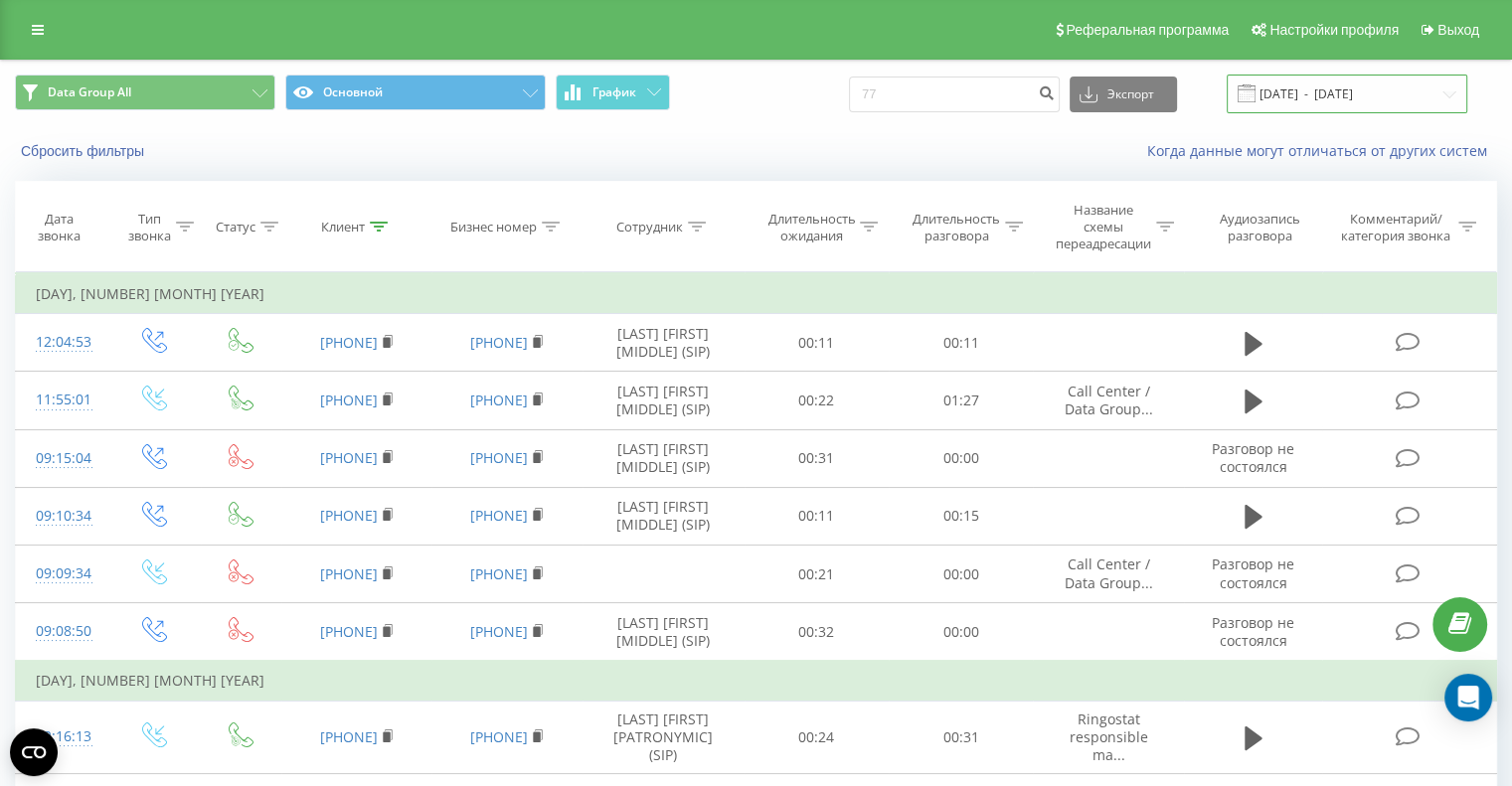click on "[DATE]  -  [DATE]" at bounding box center [1347, 93] 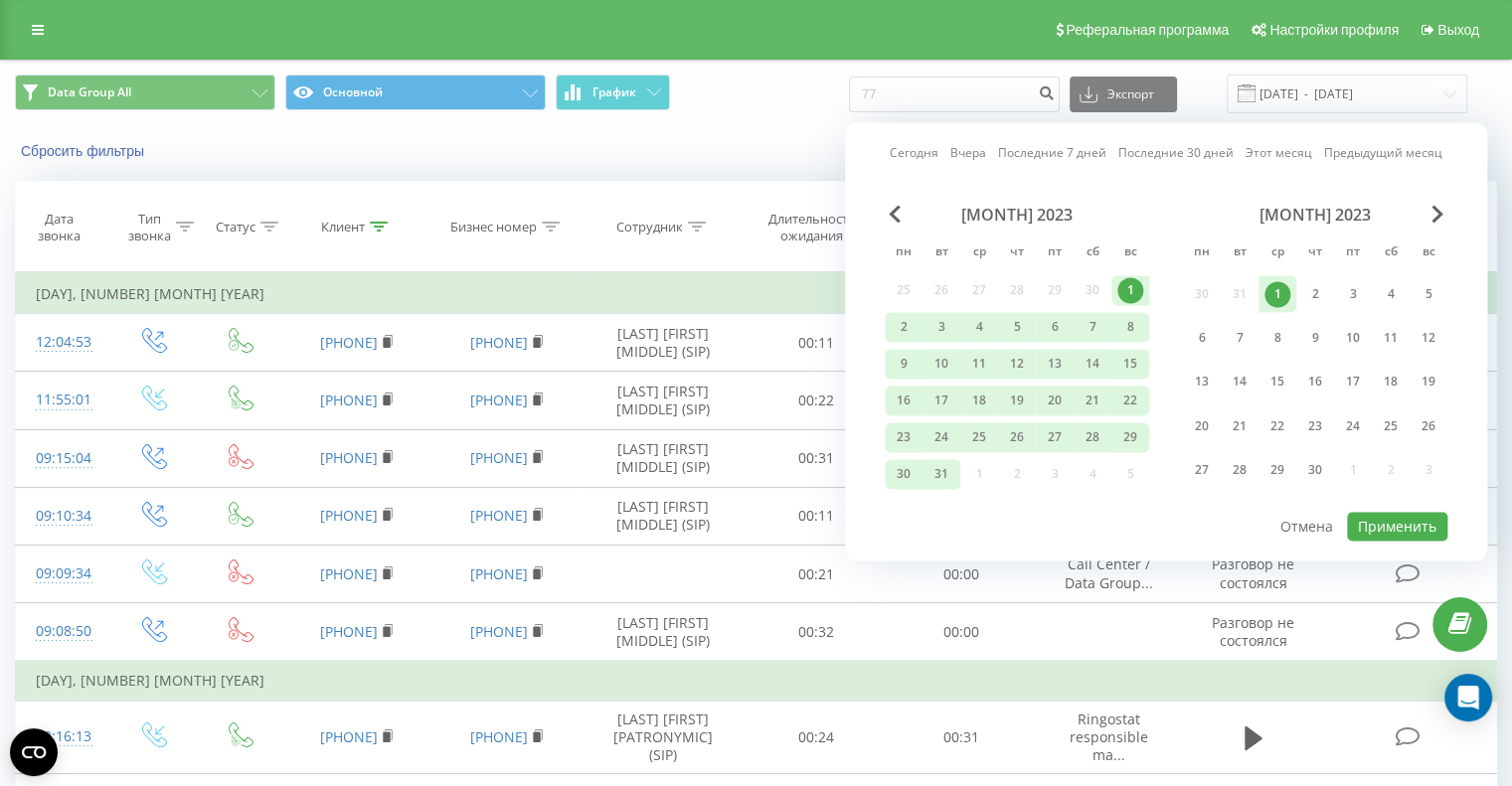 click on "Предыдущий месяц" at bounding box center [1383, 153] 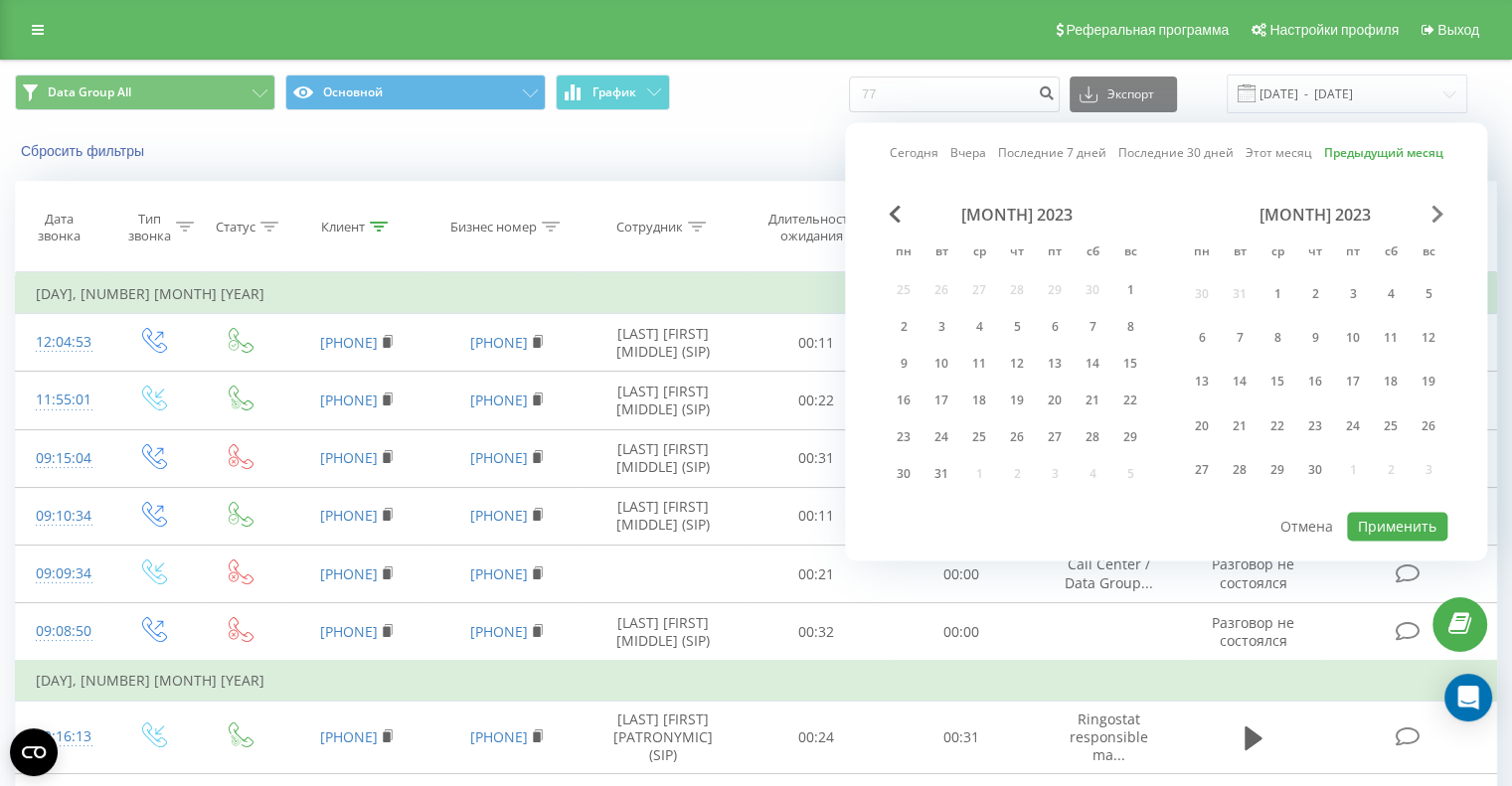 click at bounding box center (1437, 214) 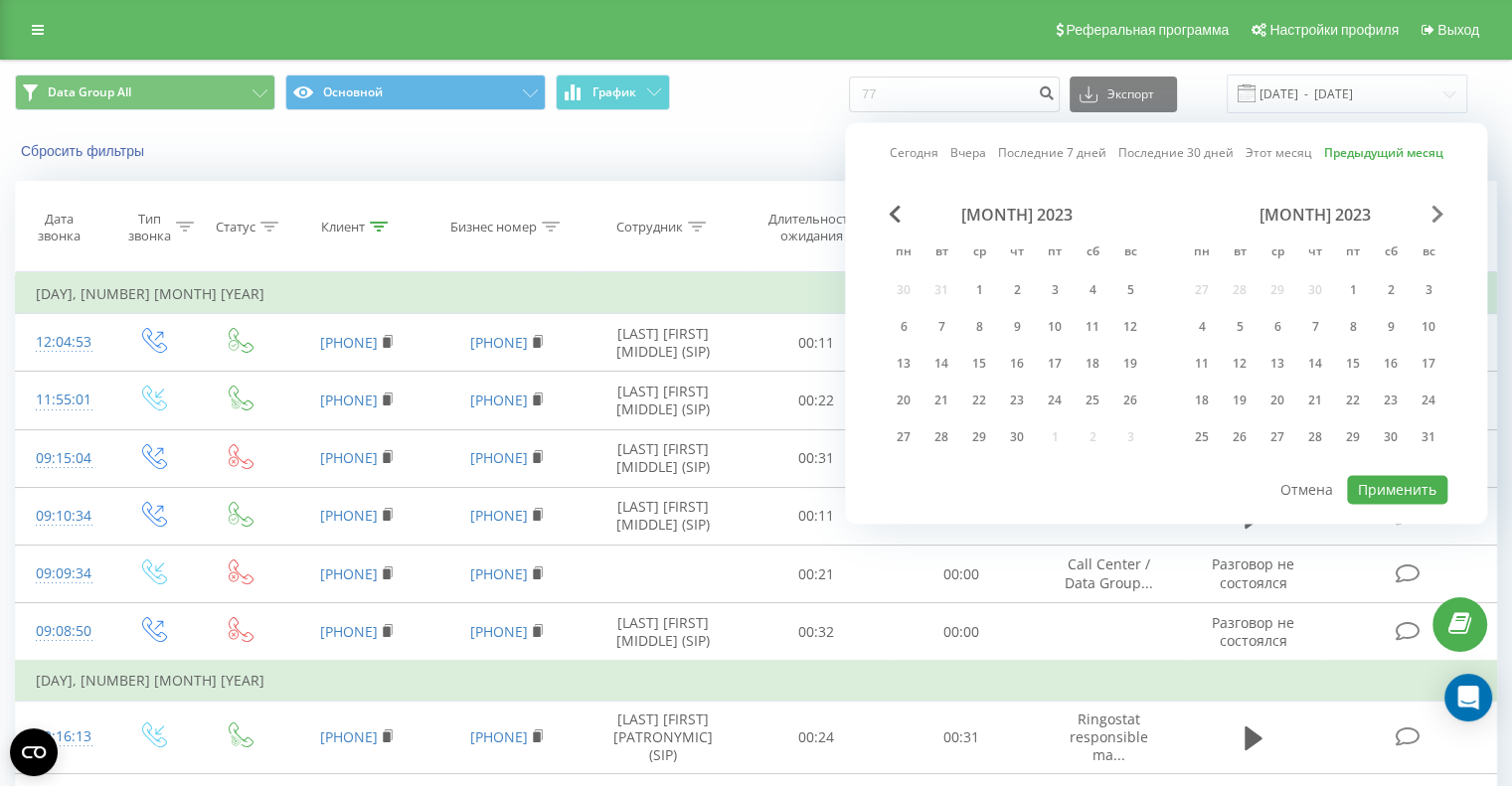 click at bounding box center [1437, 214] 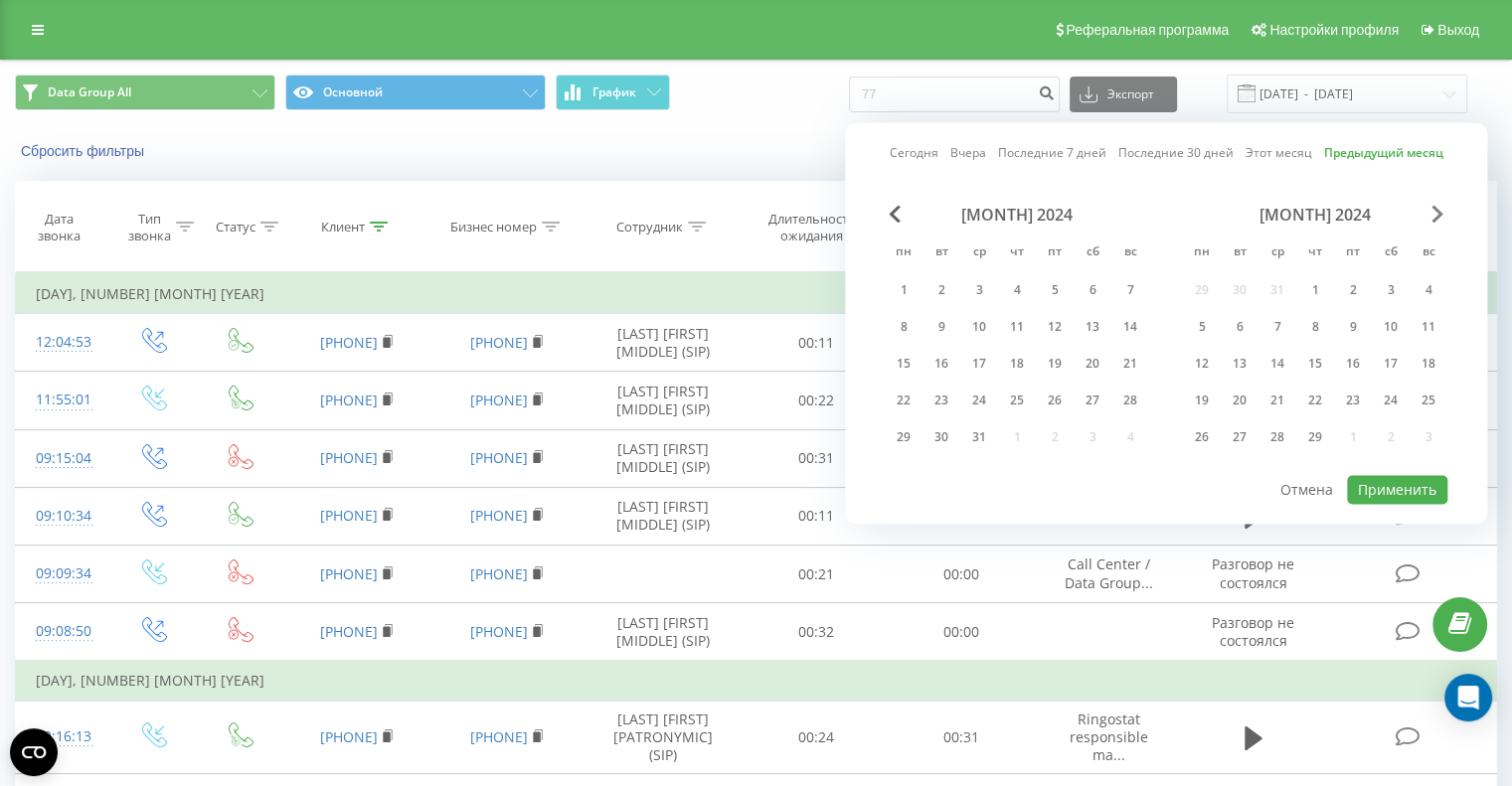 click at bounding box center [1437, 214] 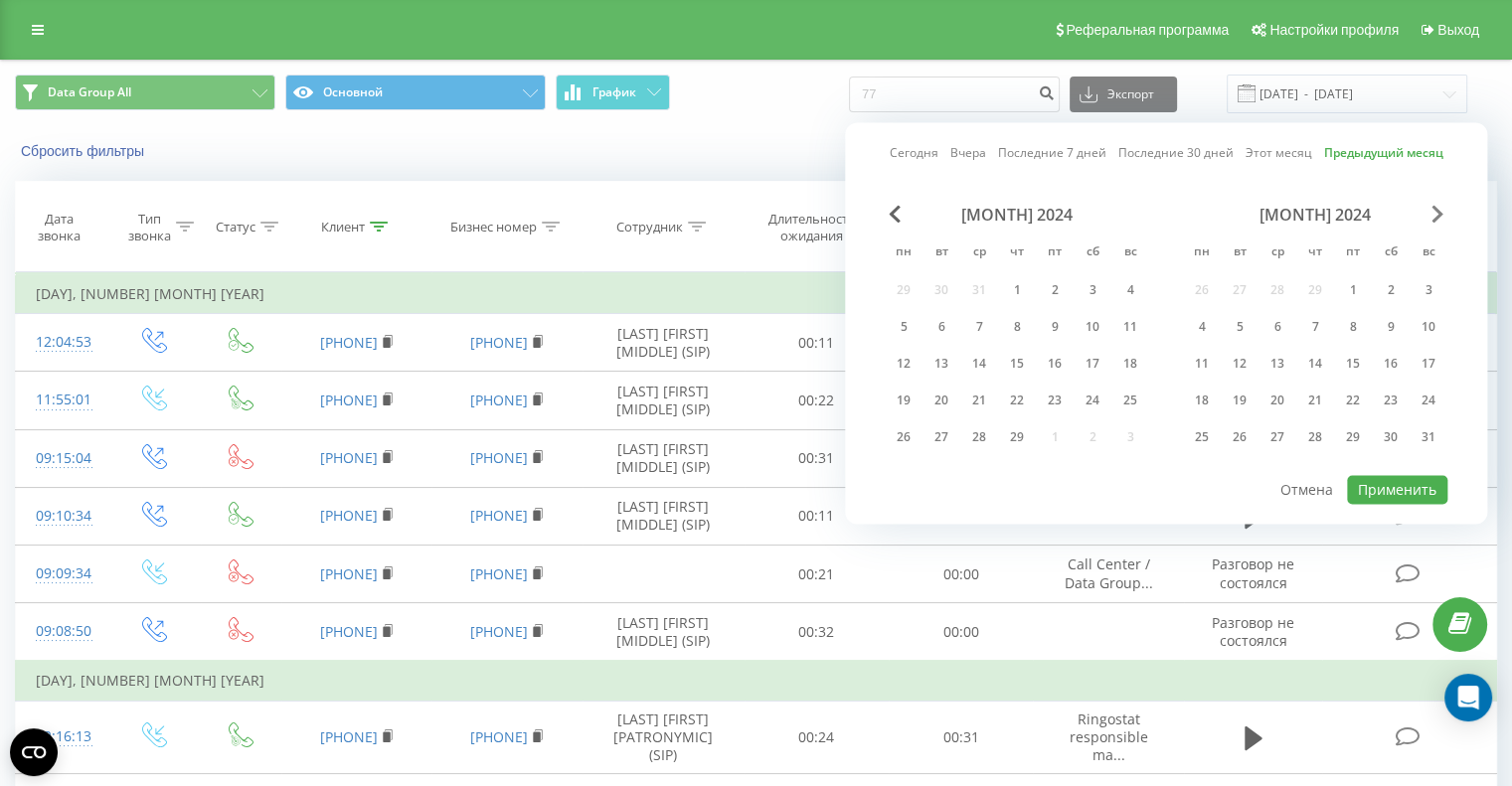 click at bounding box center (1437, 214) 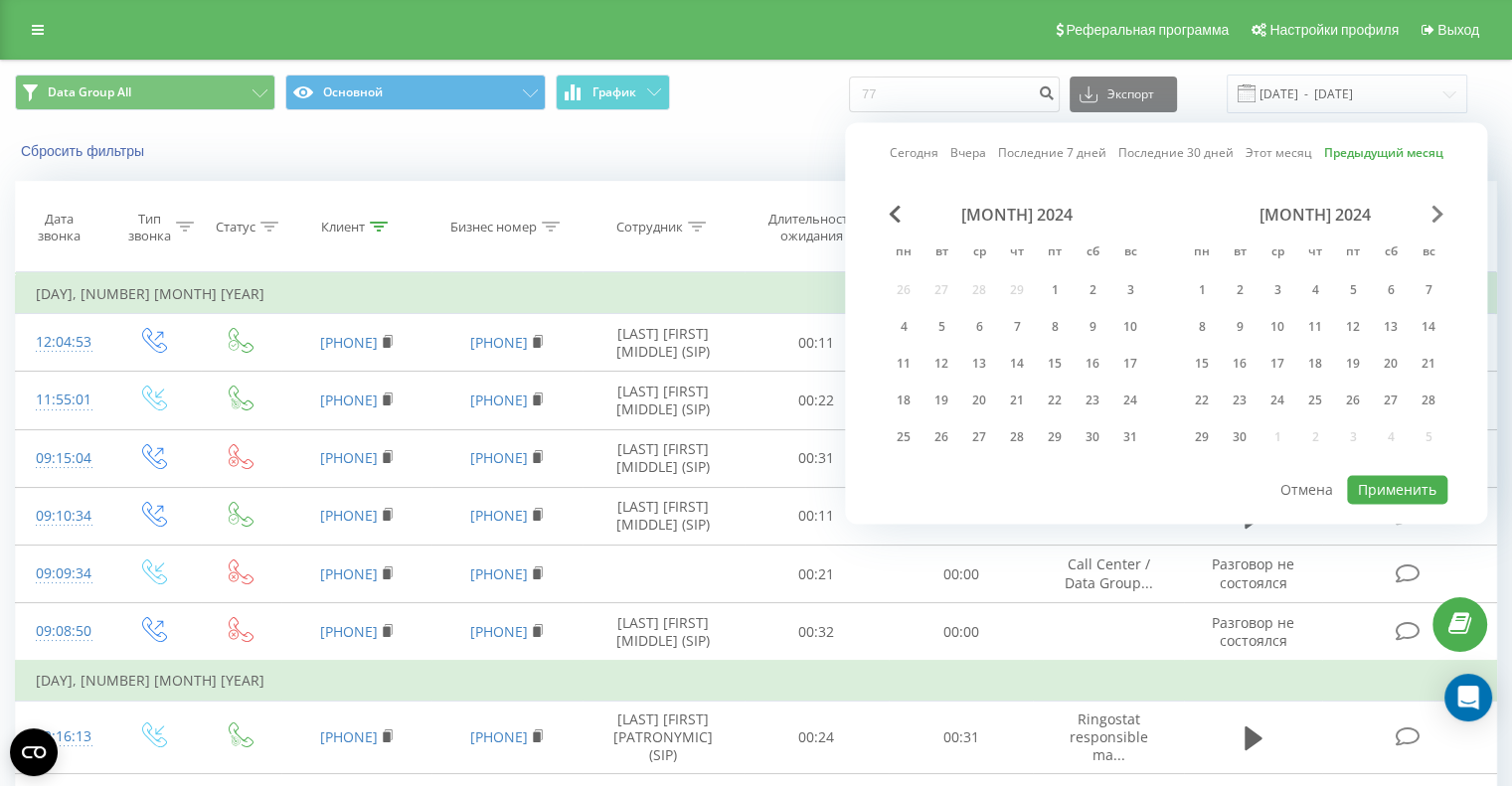 click at bounding box center [1437, 214] 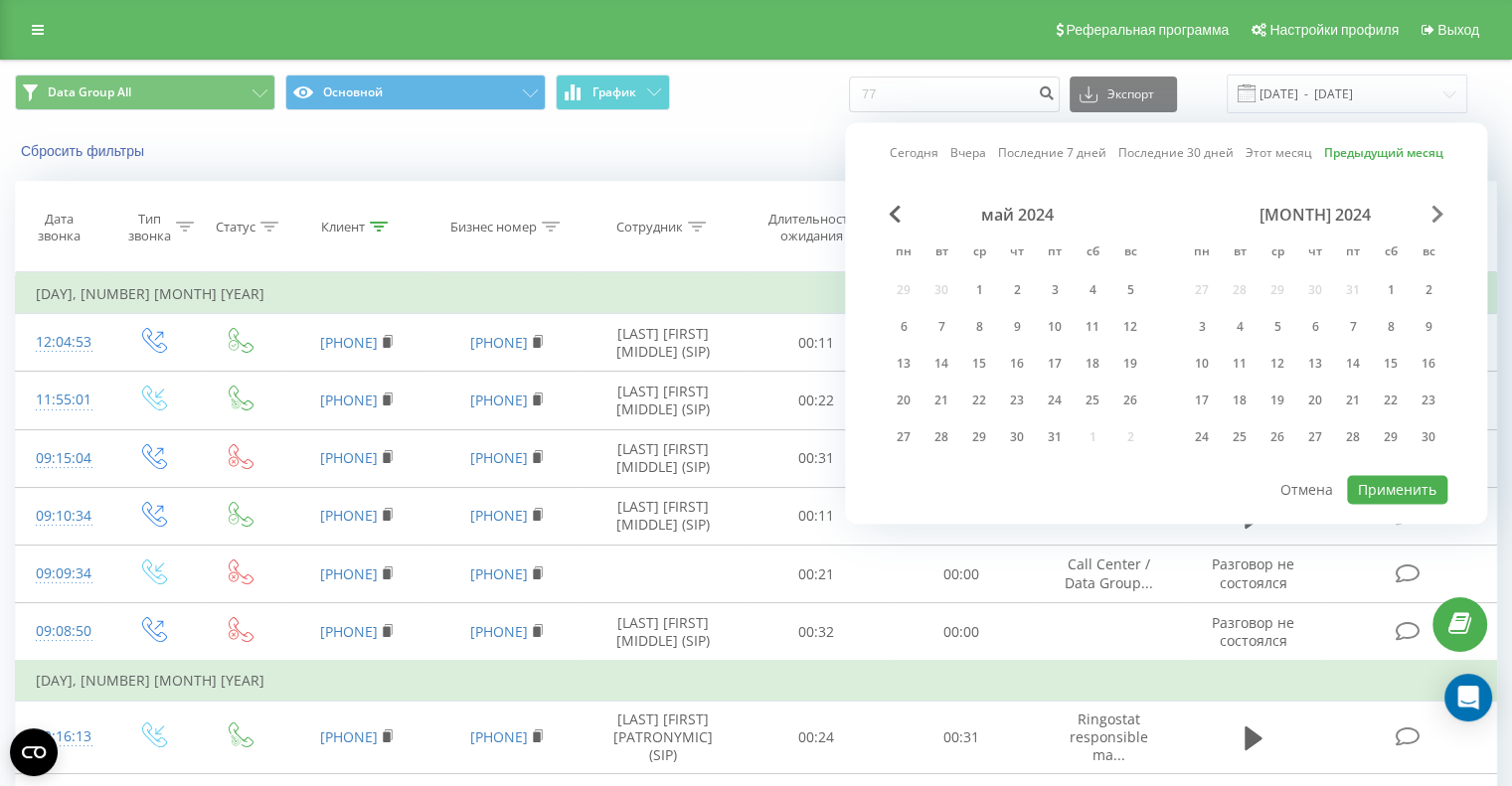 click at bounding box center (1437, 214) 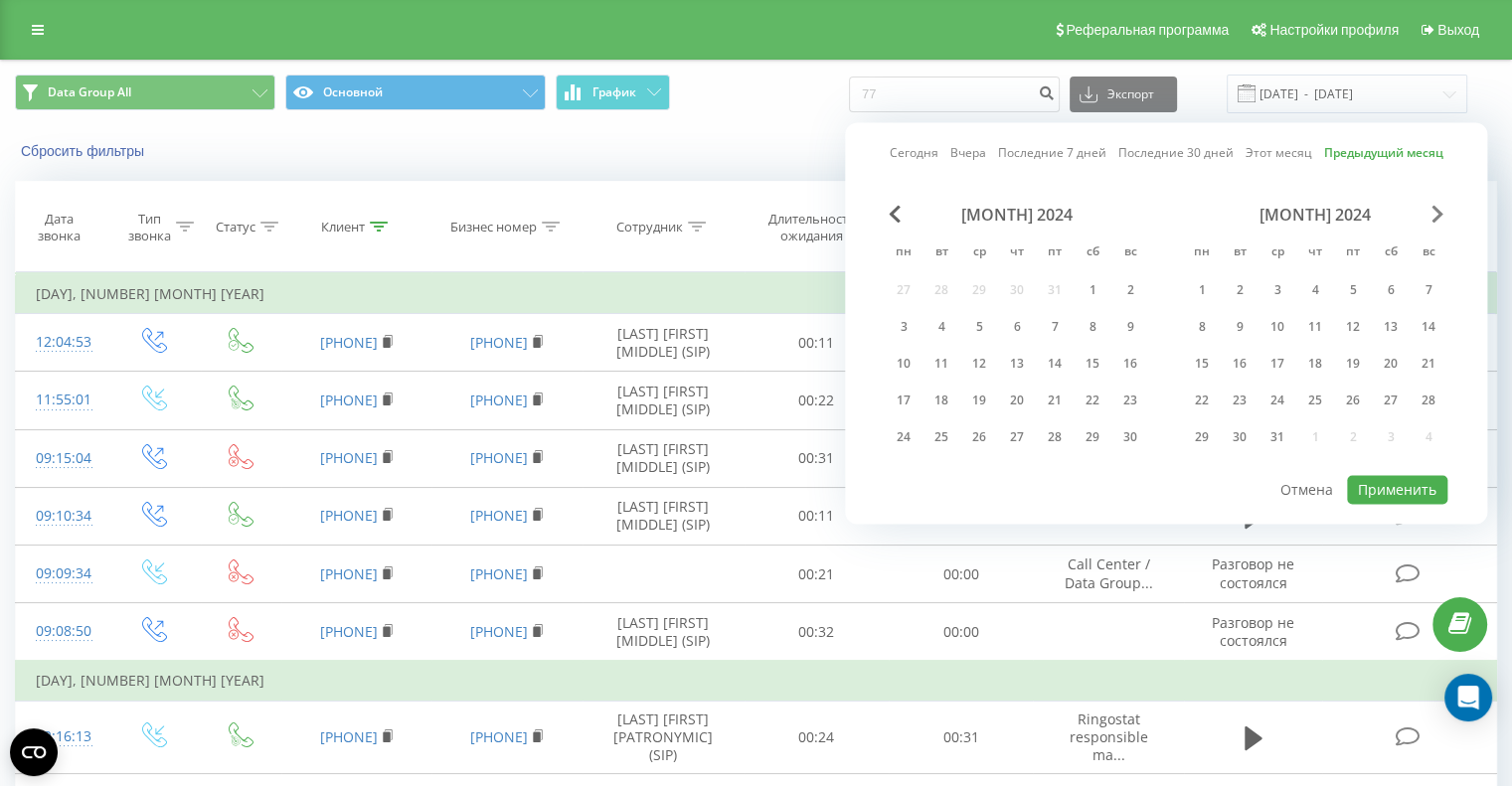 click at bounding box center (1437, 214) 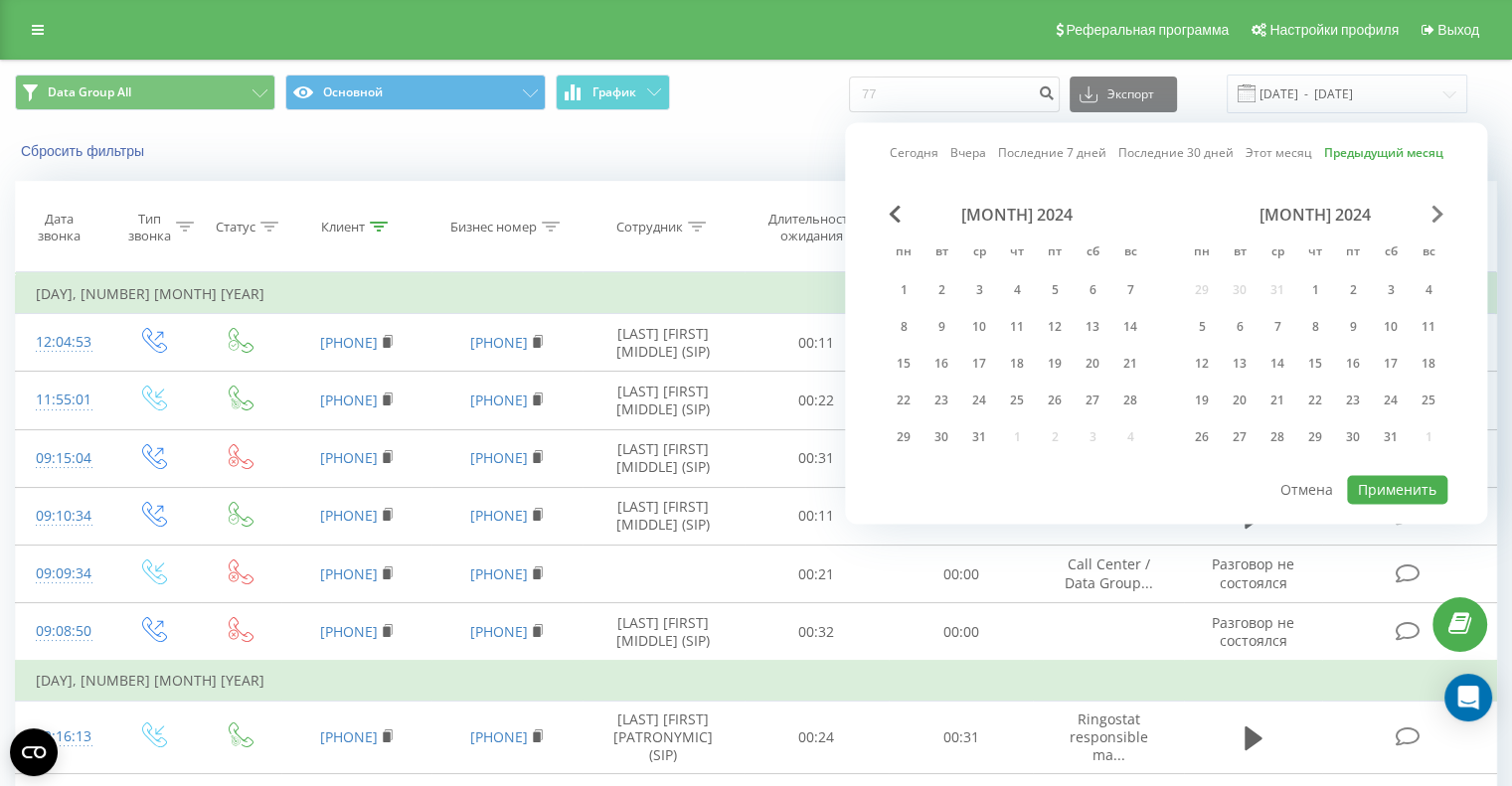 click at bounding box center [1437, 214] 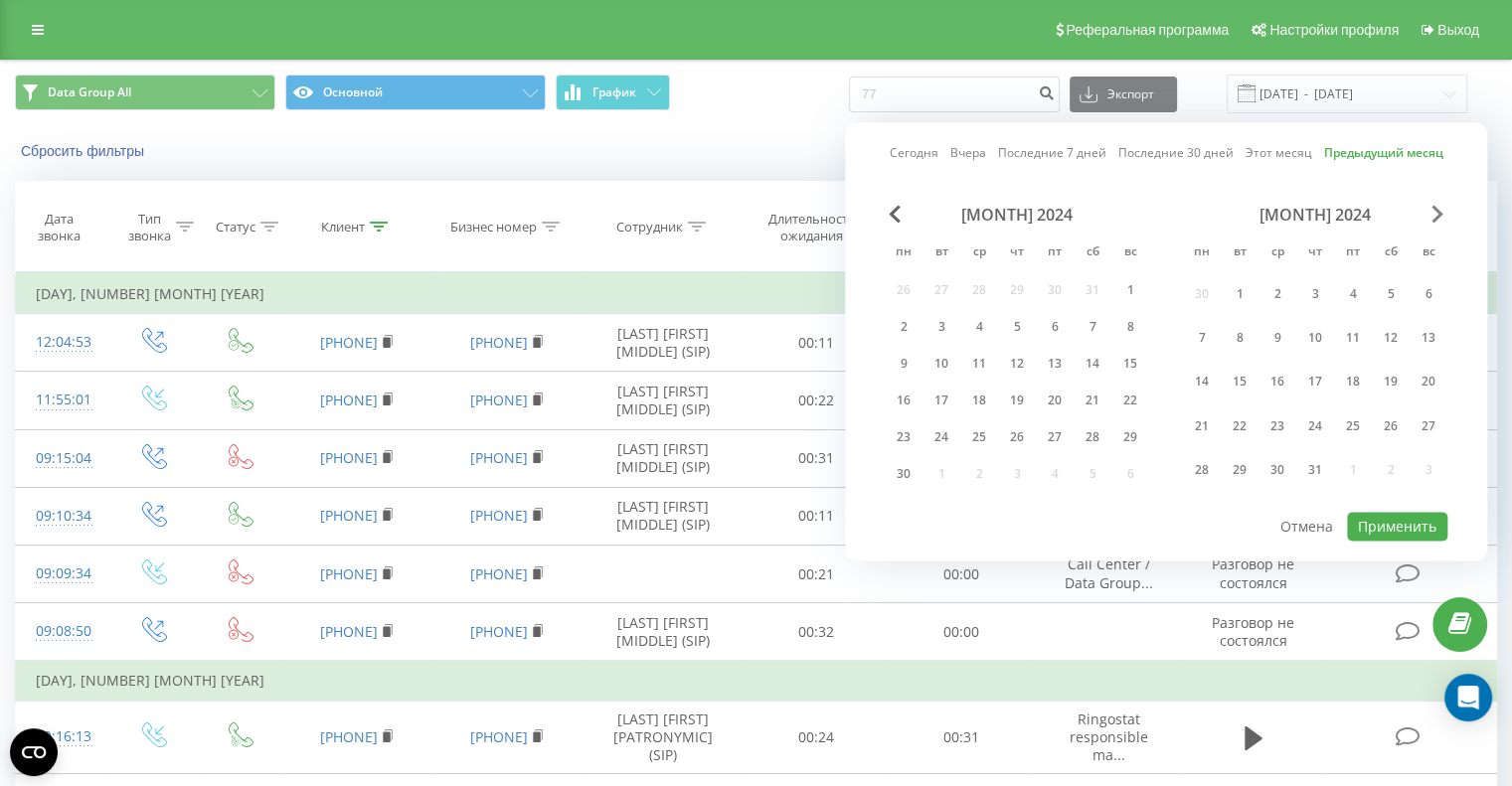 click at bounding box center (1437, 214) 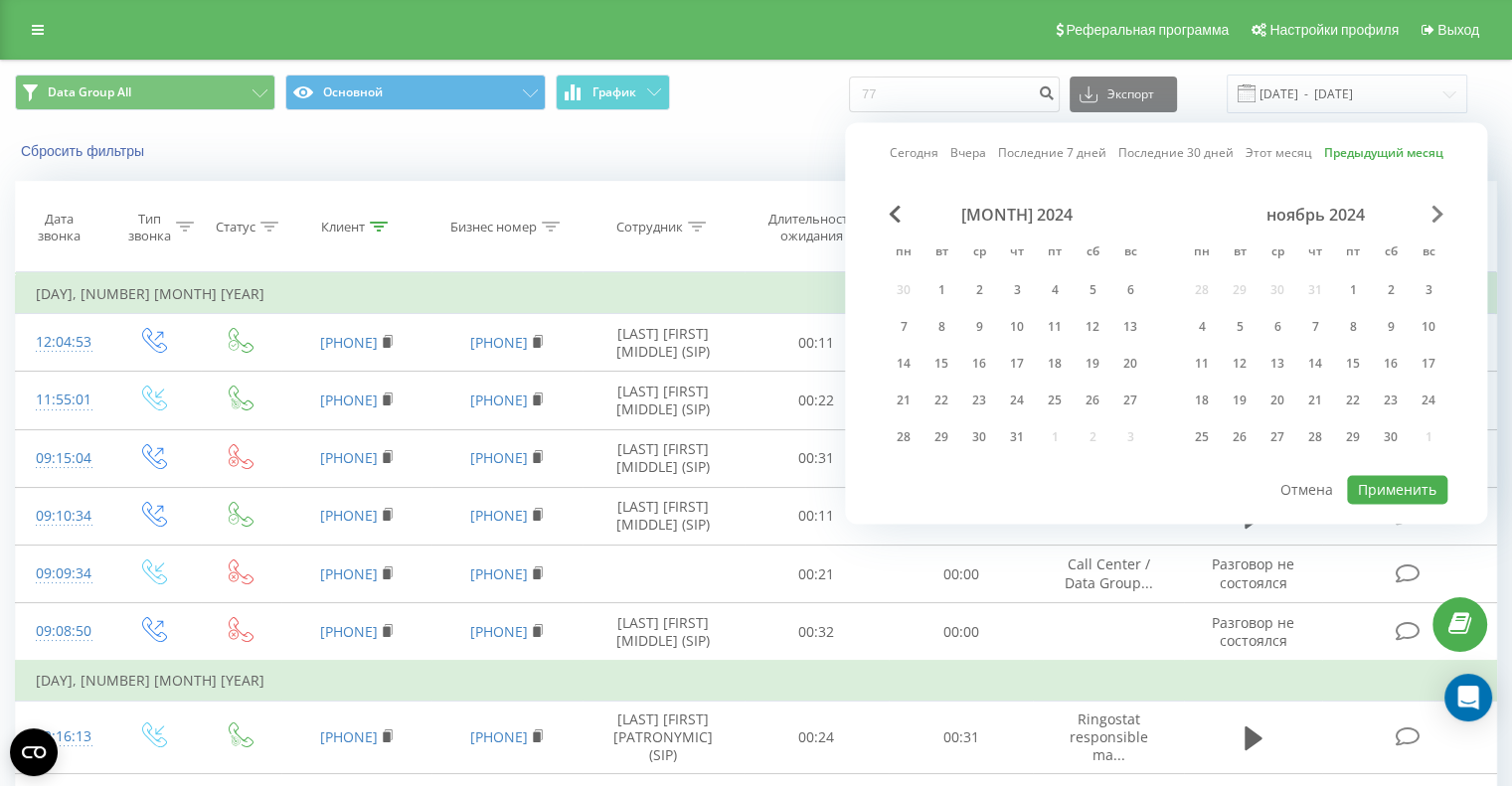 click at bounding box center (1437, 214) 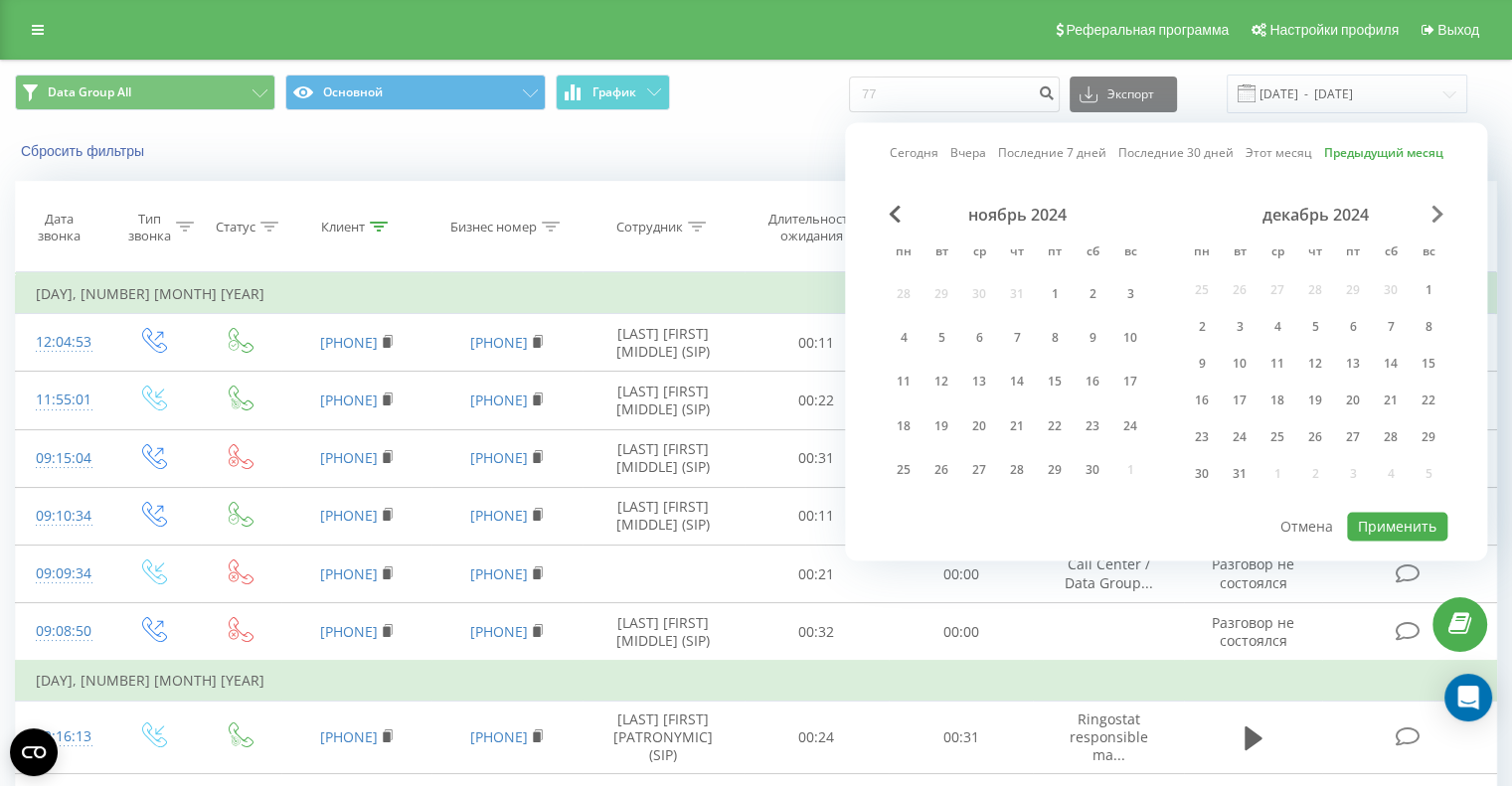 click at bounding box center [1437, 214] 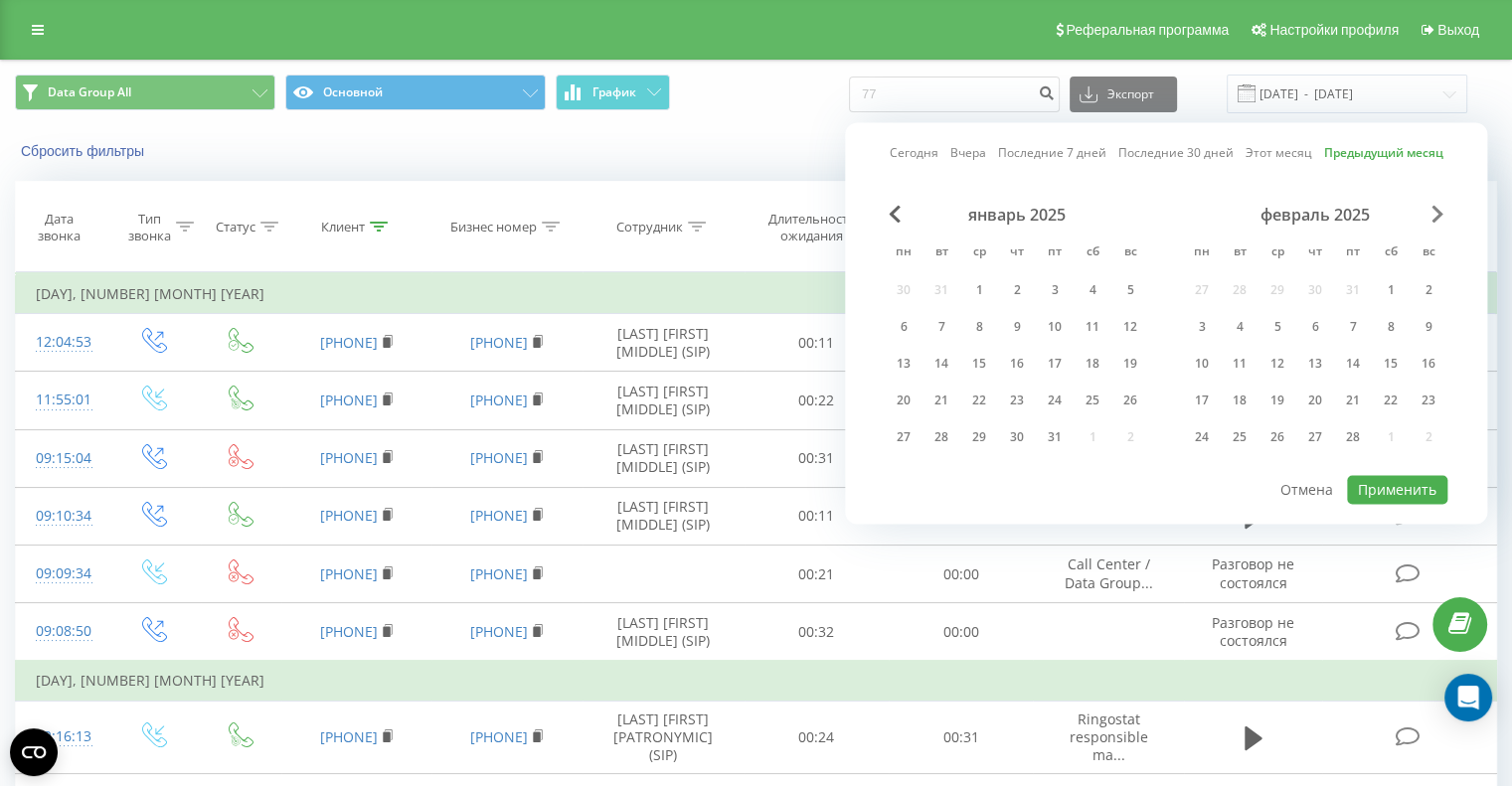 click at bounding box center [1437, 214] 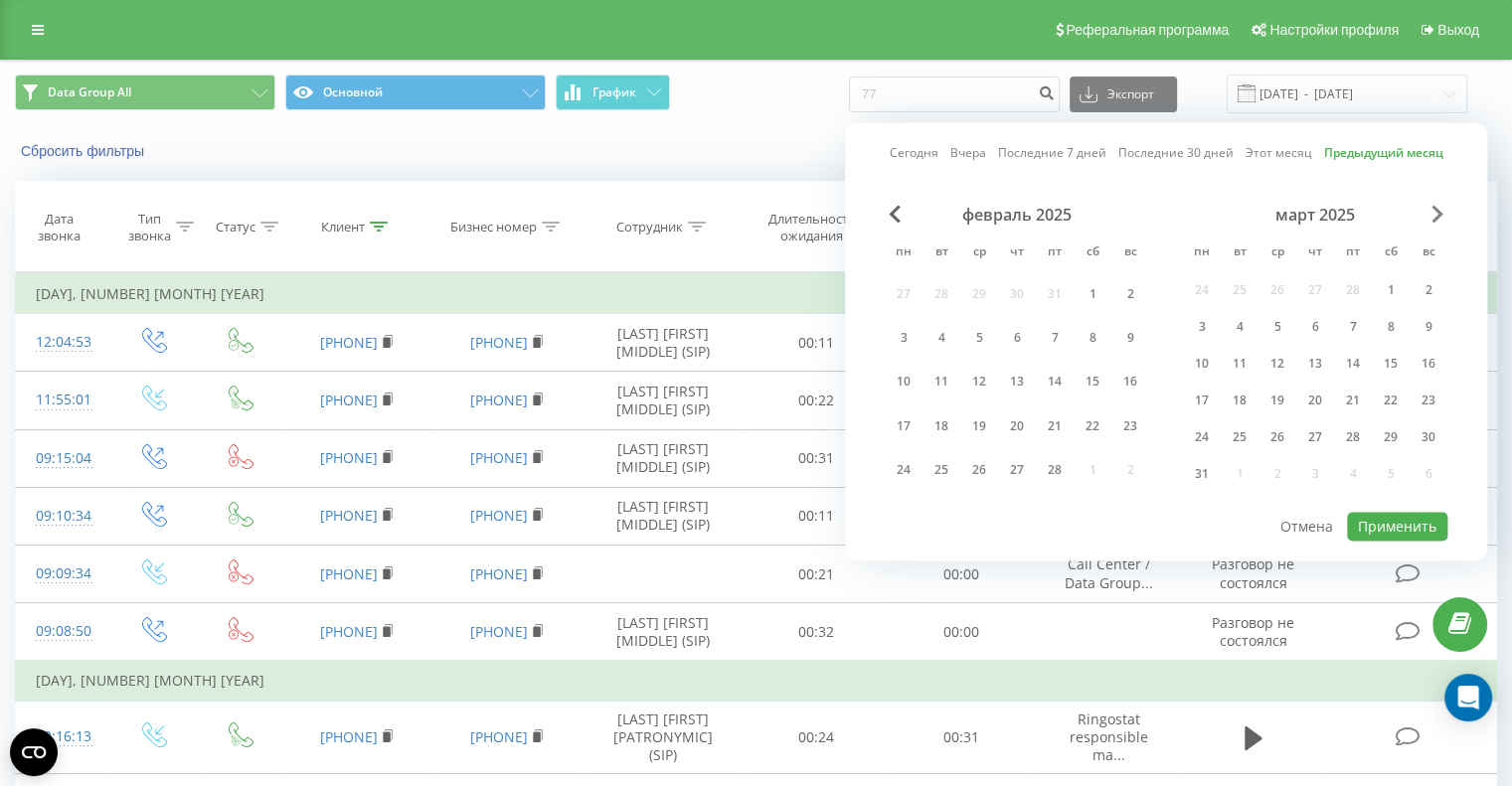 click at bounding box center (1437, 214) 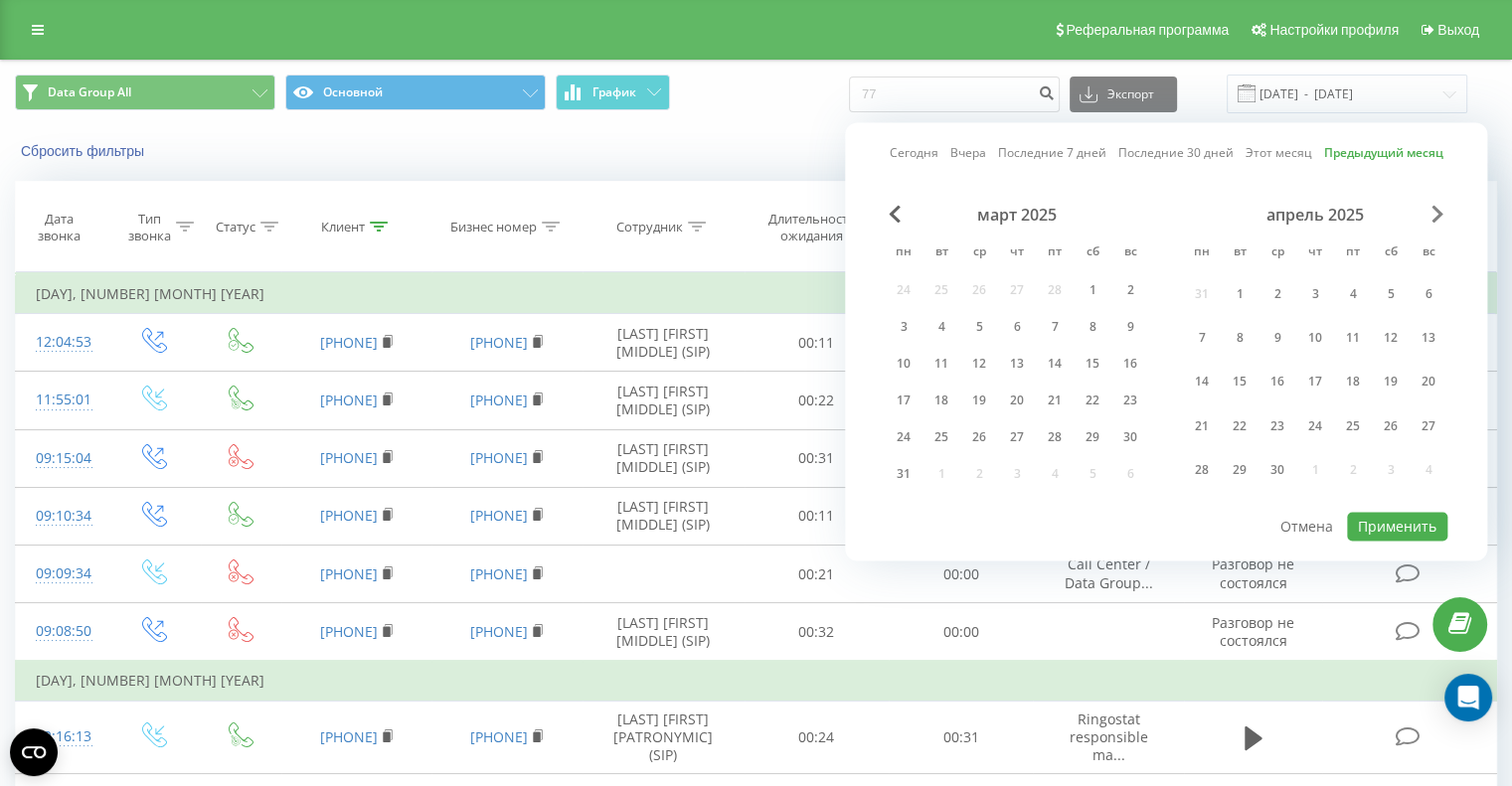 click at bounding box center (1437, 214) 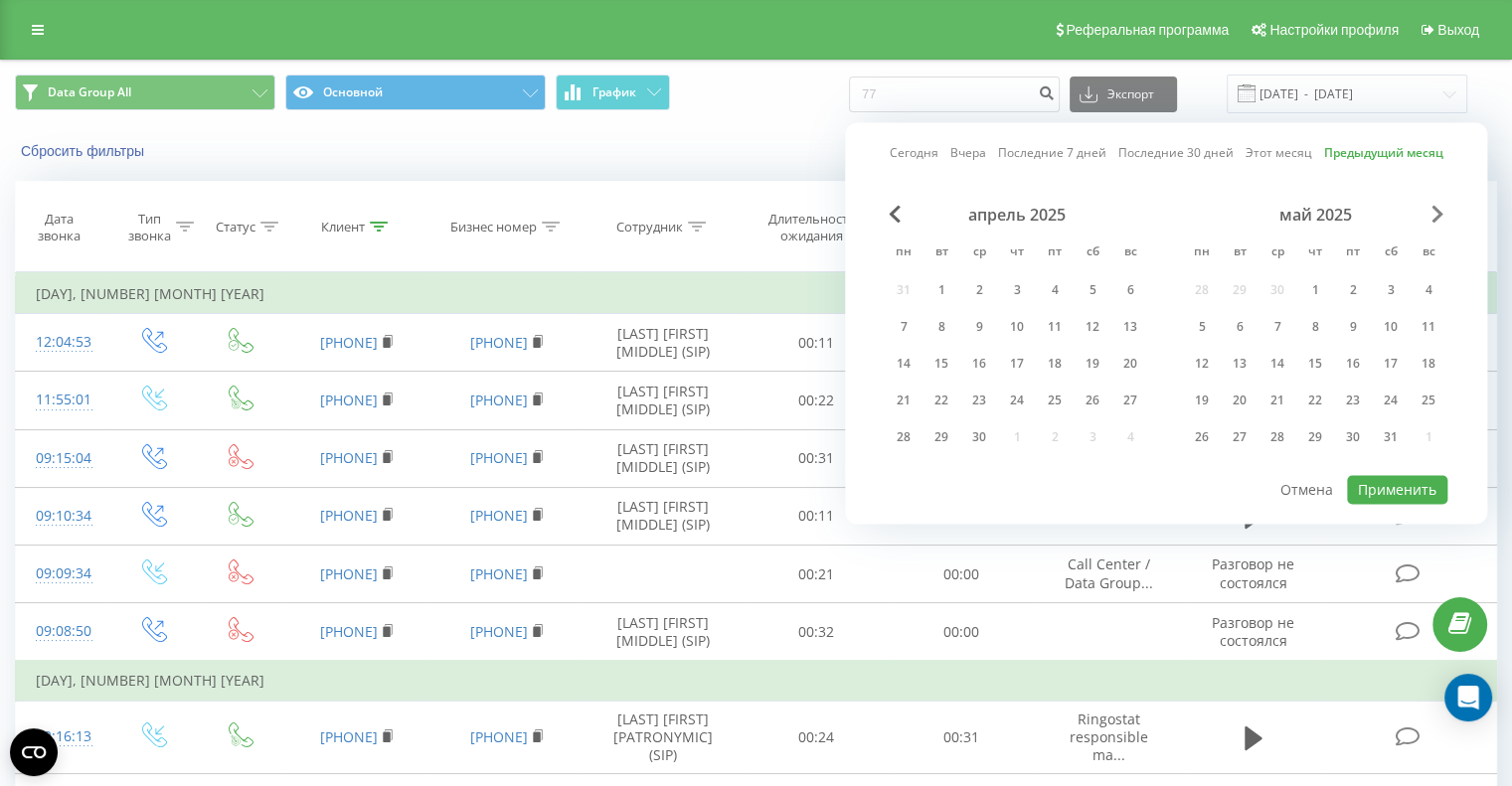 click at bounding box center (1437, 214) 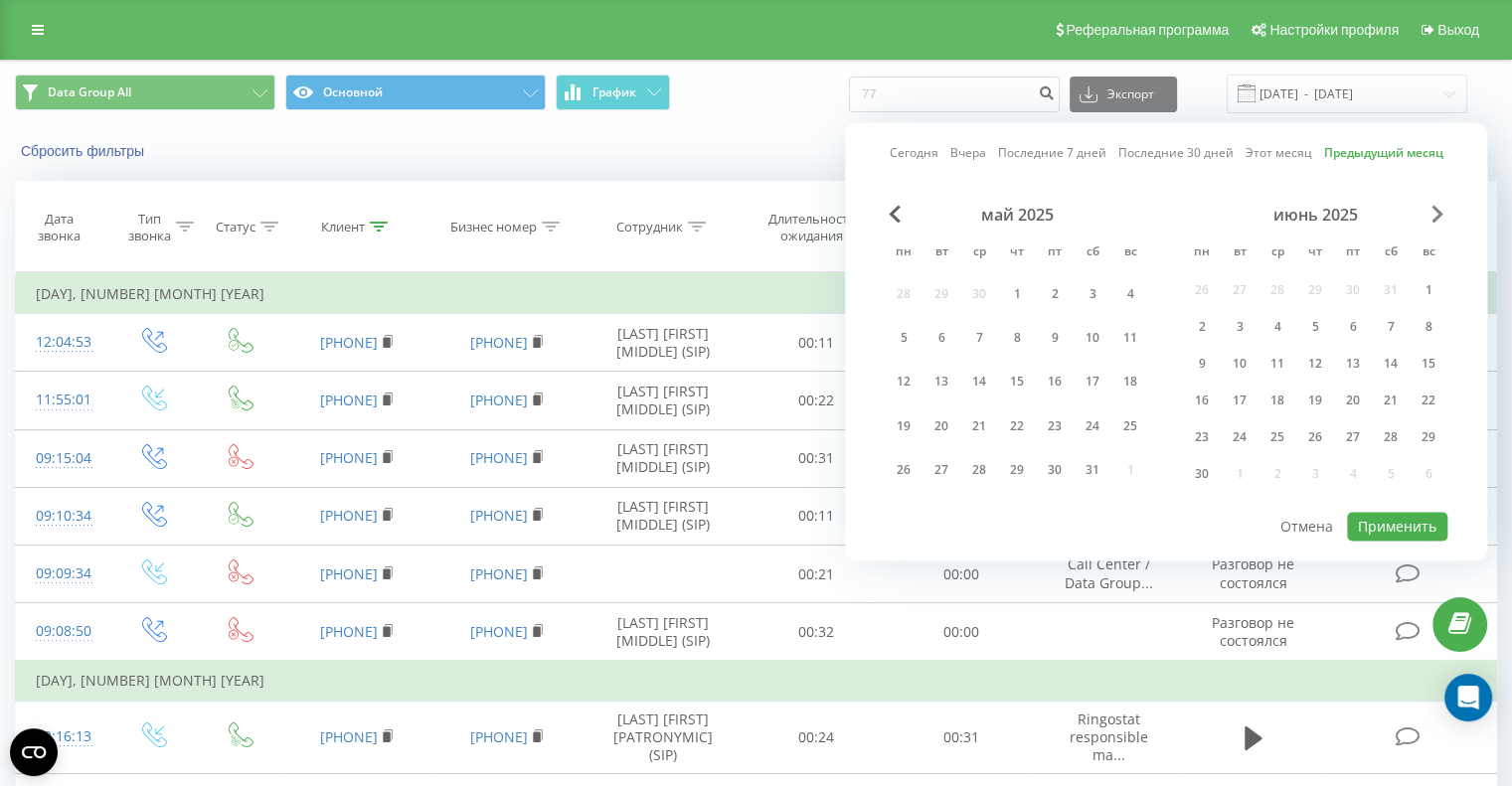 click at bounding box center [1437, 214] 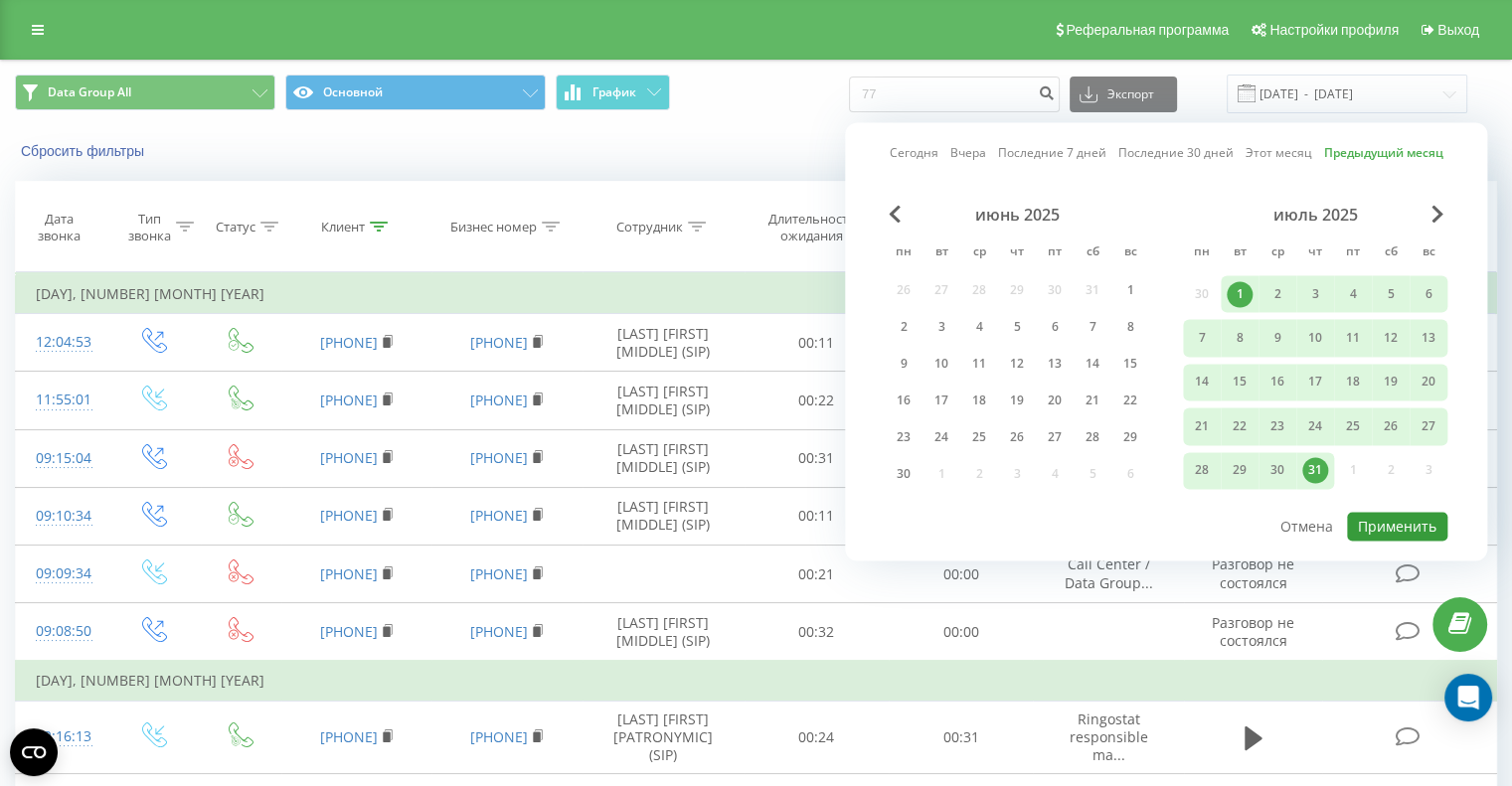 click on "Применить" at bounding box center [1397, 526] 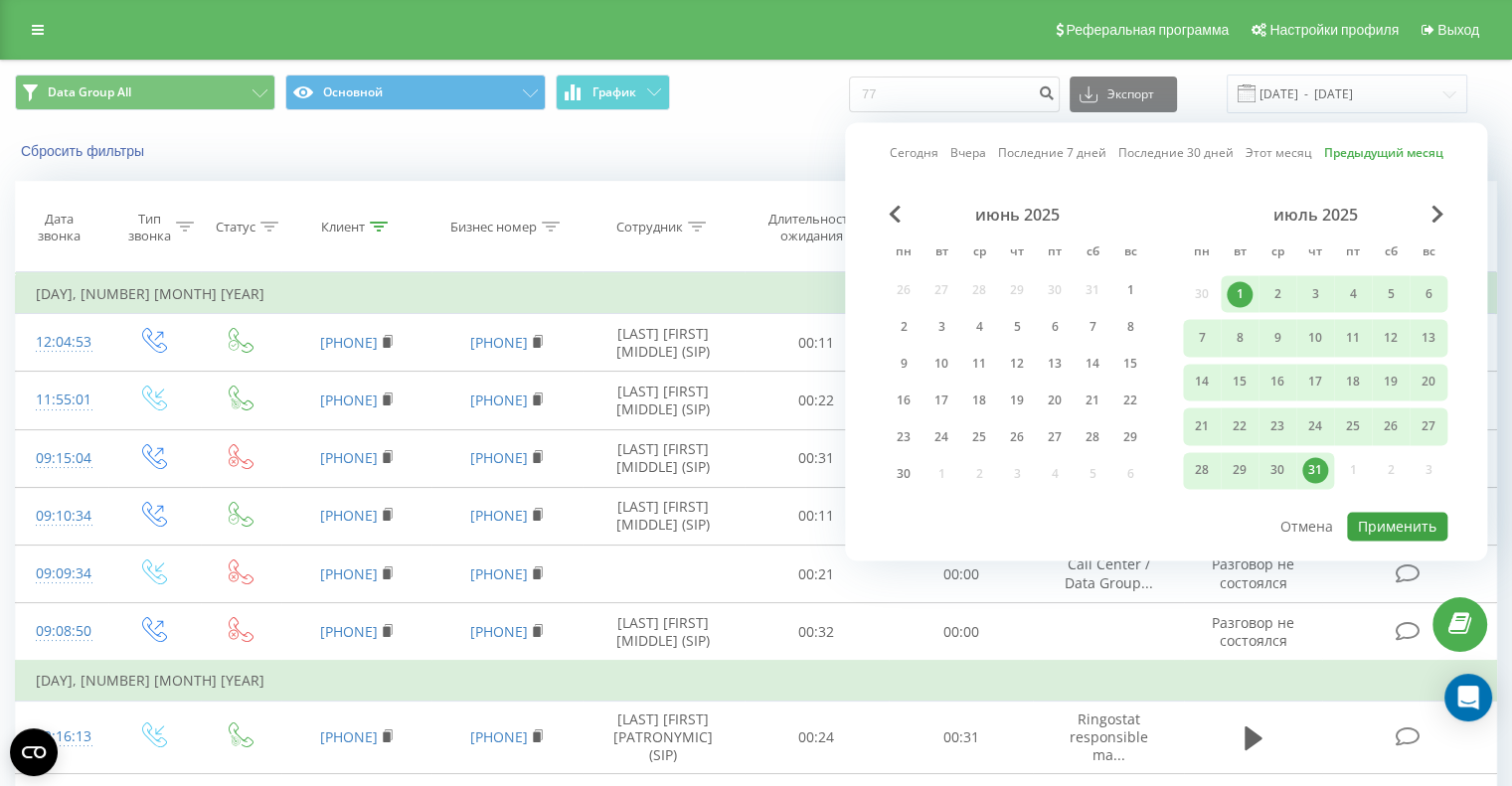 type on "01.07.2025  -  31.07.2025" 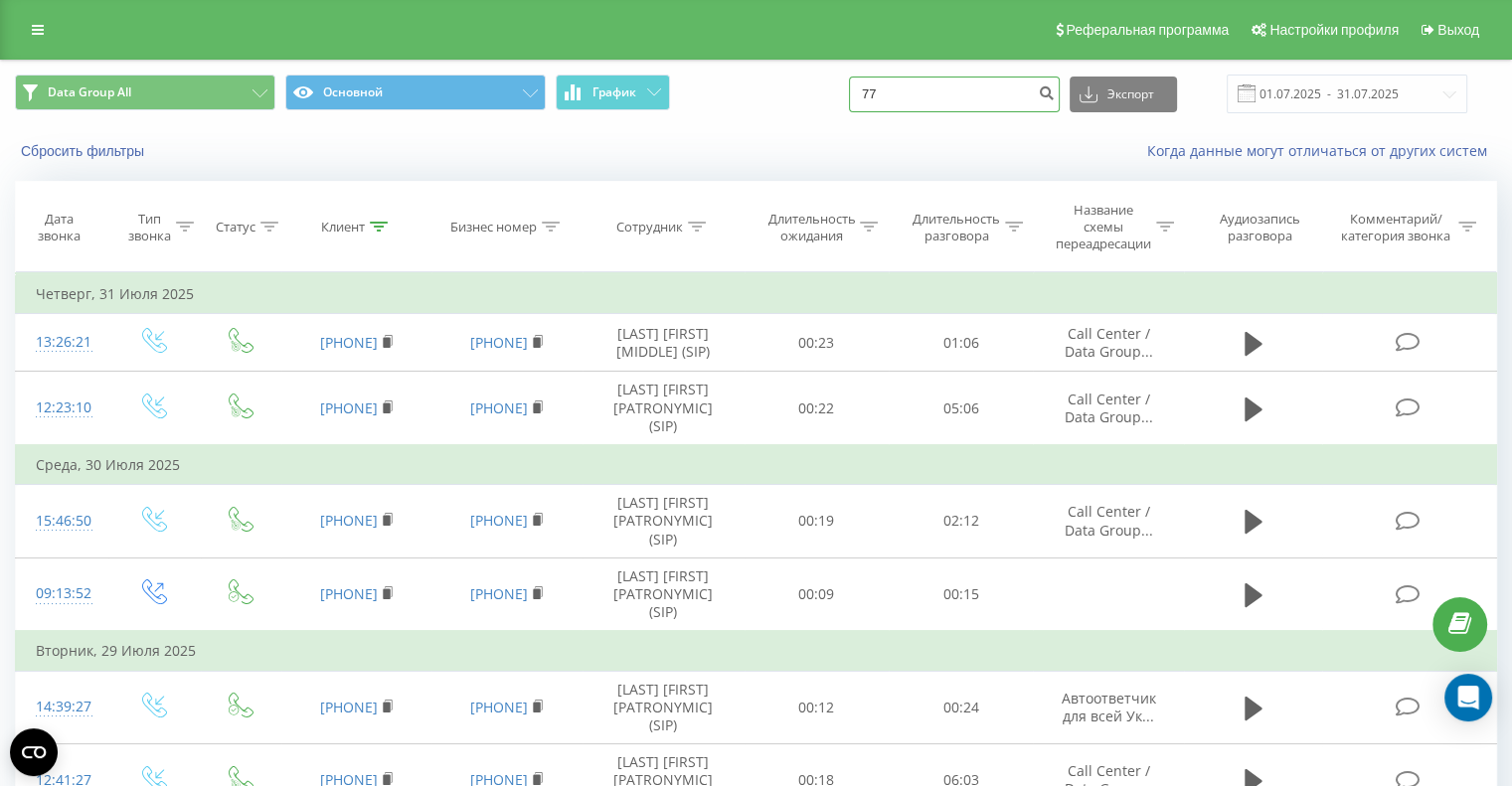 drag, startPoint x: 941, startPoint y: 94, endPoint x: 803, endPoint y: 89, distance: 138.0906 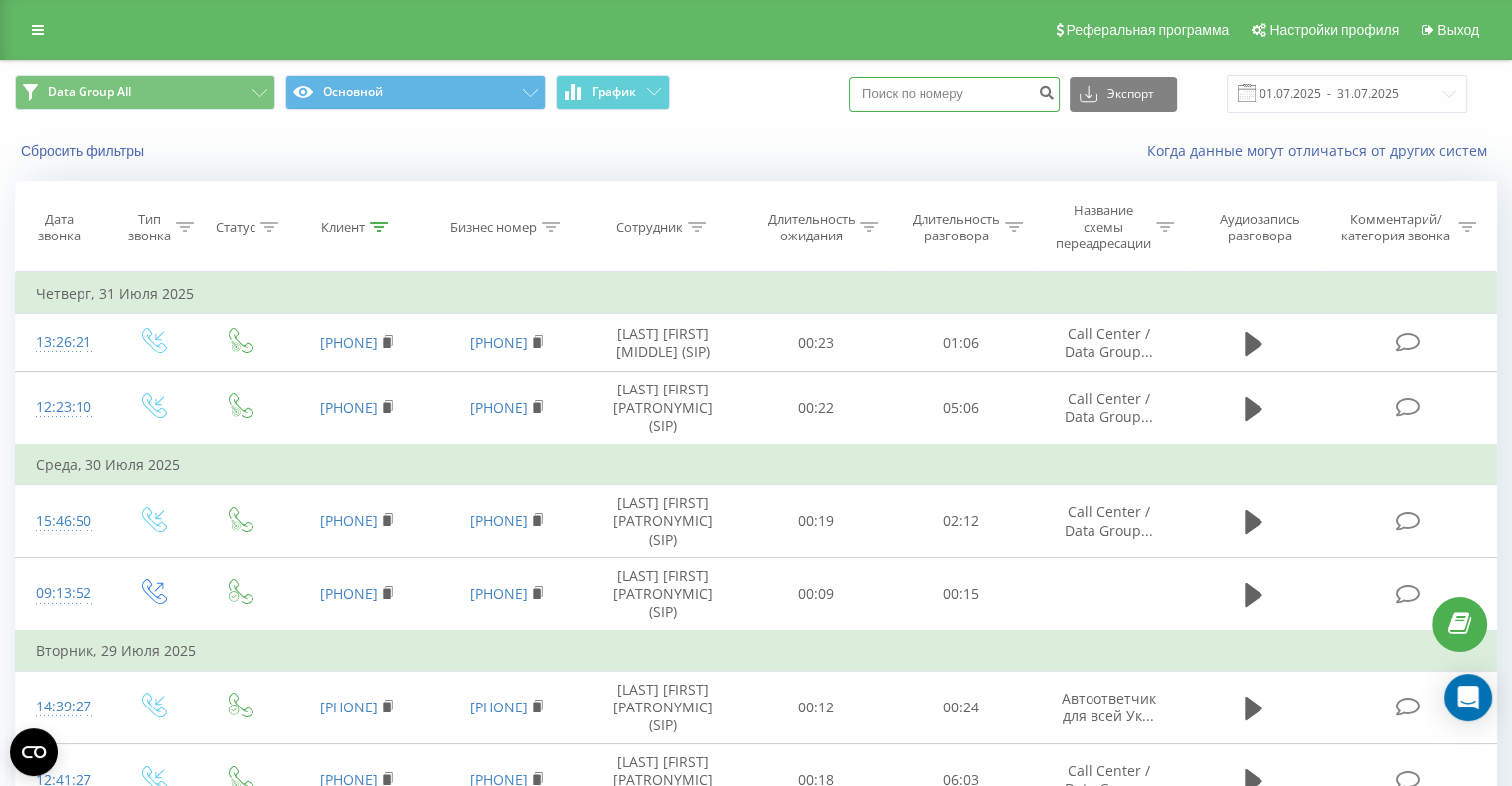 type 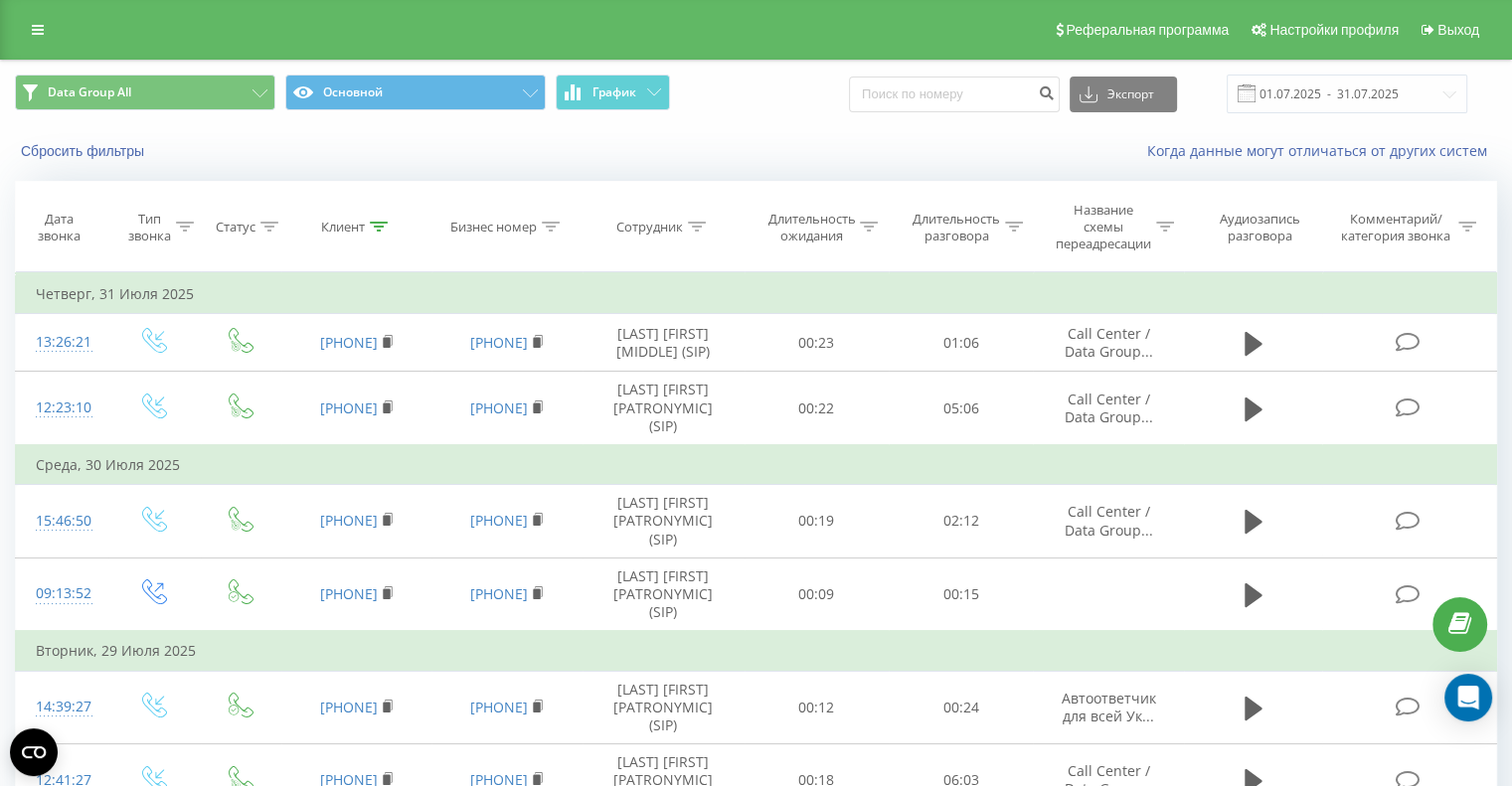 click on "Сбросить фильтры Когда данные могут отличаться от других систем" at bounding box center [756, 151] 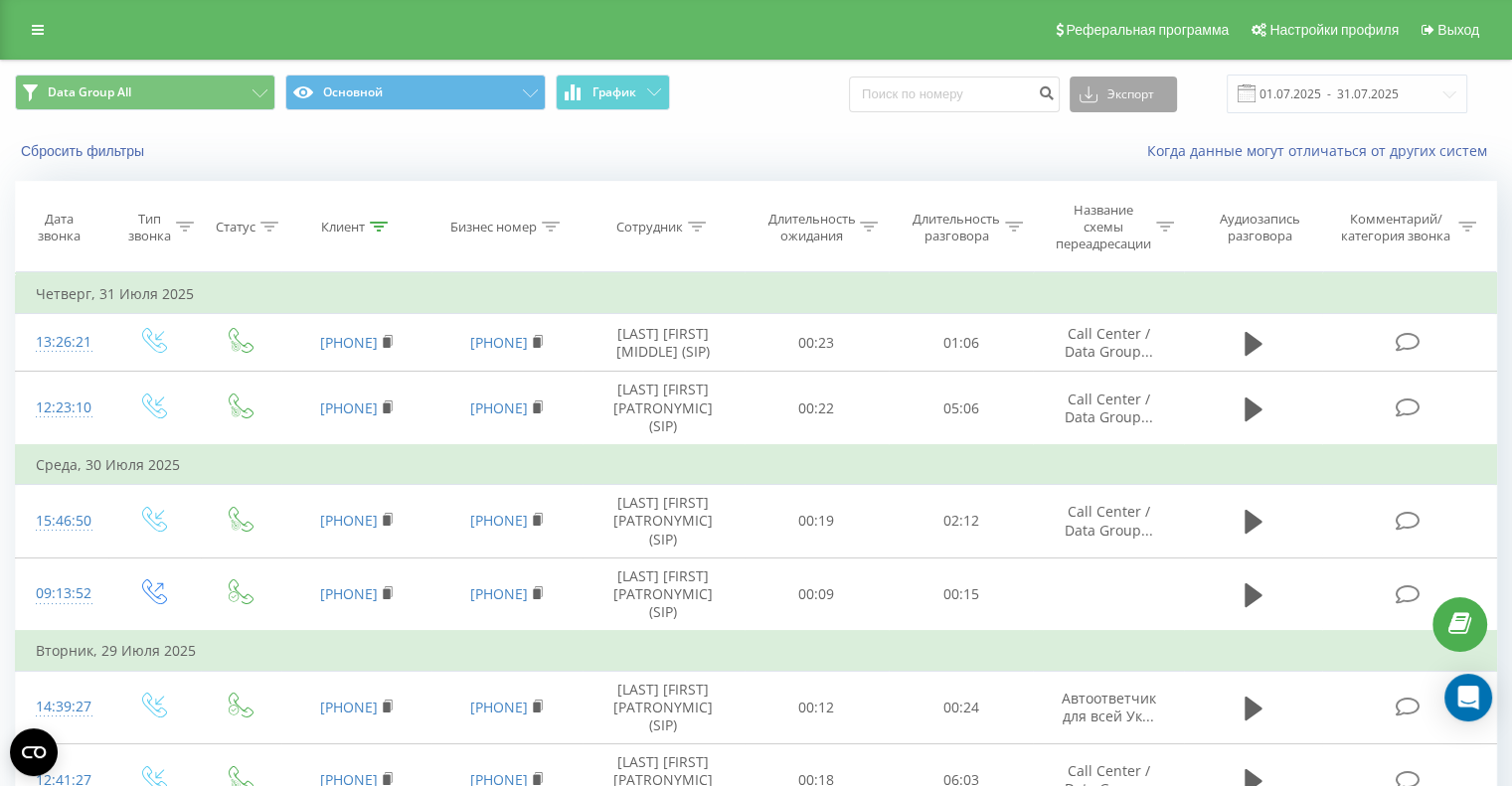 click on "Экспорт" at bounding box center (1123, 94) 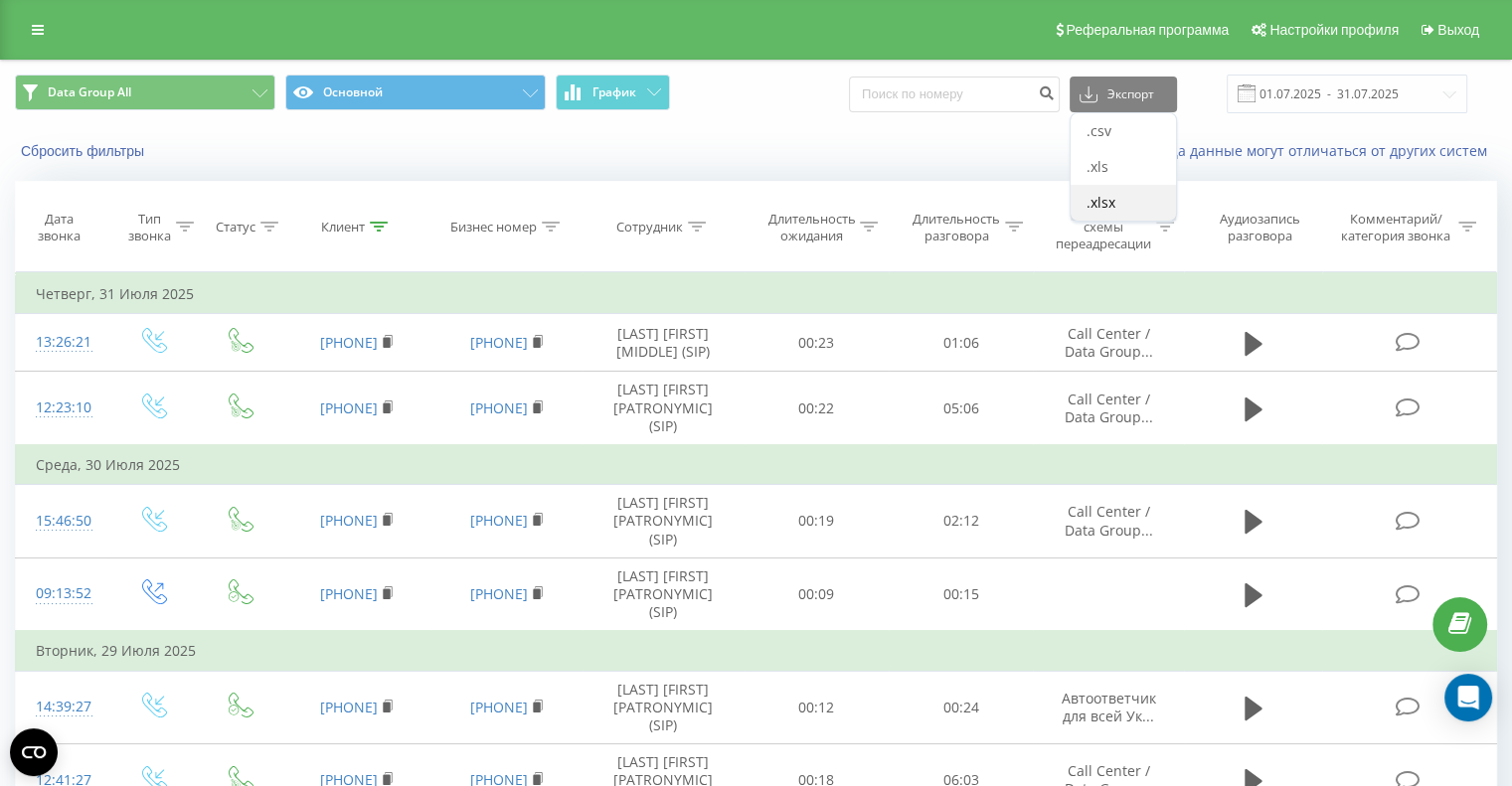 click on ".xlsx" at bounding box center [1100, 202] 